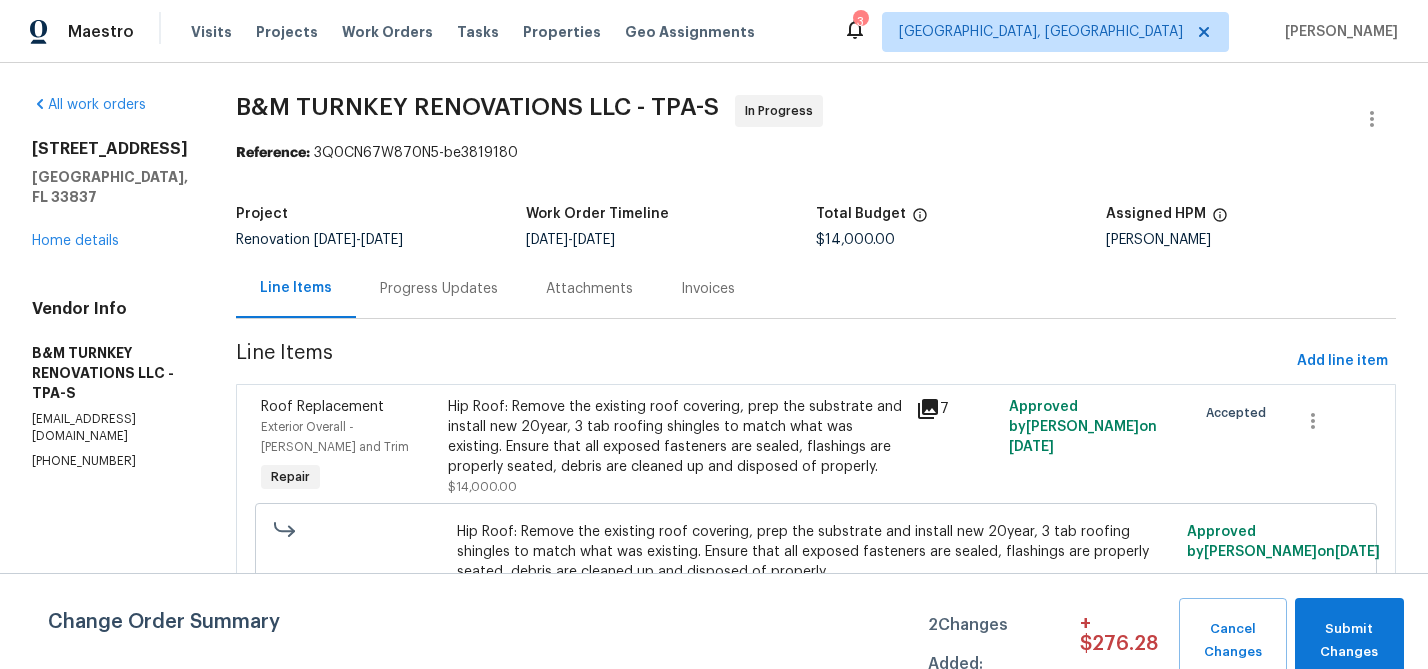 scroll, scrollTop: 0, scrollLeft: 0, axis: both 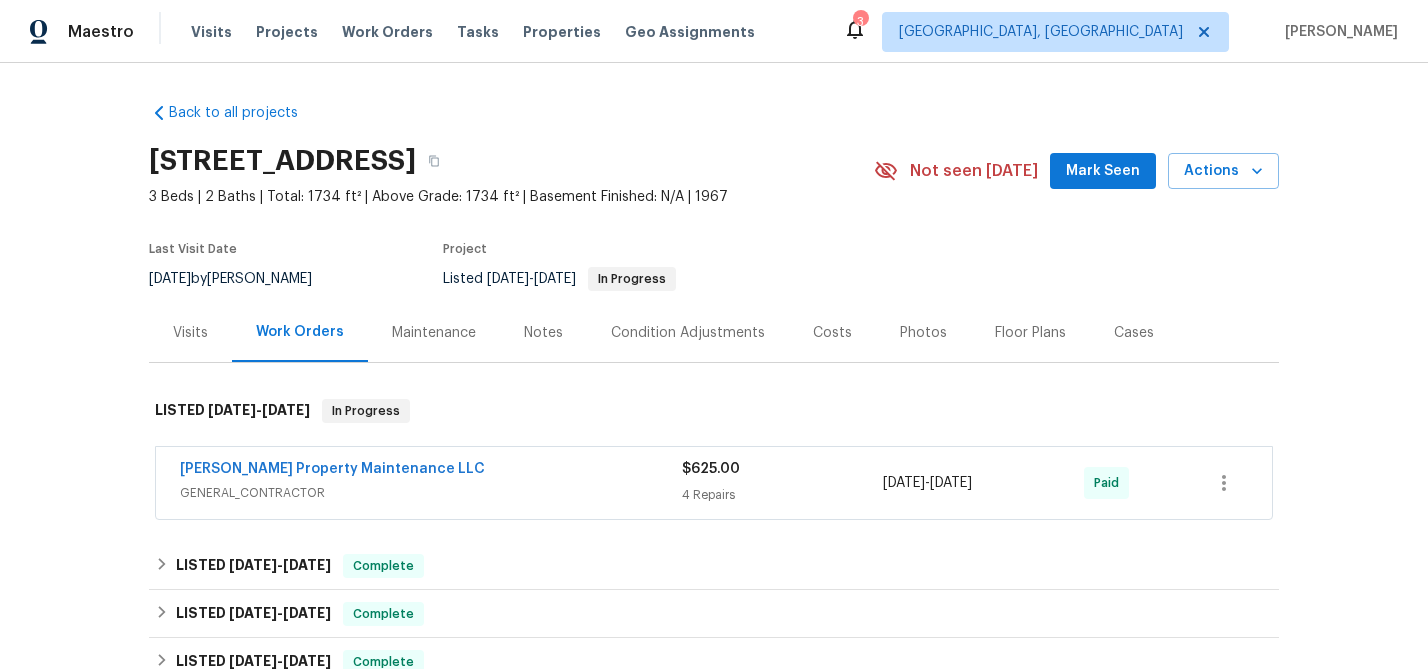 click on "Visits" at bounding box center (190, 332) 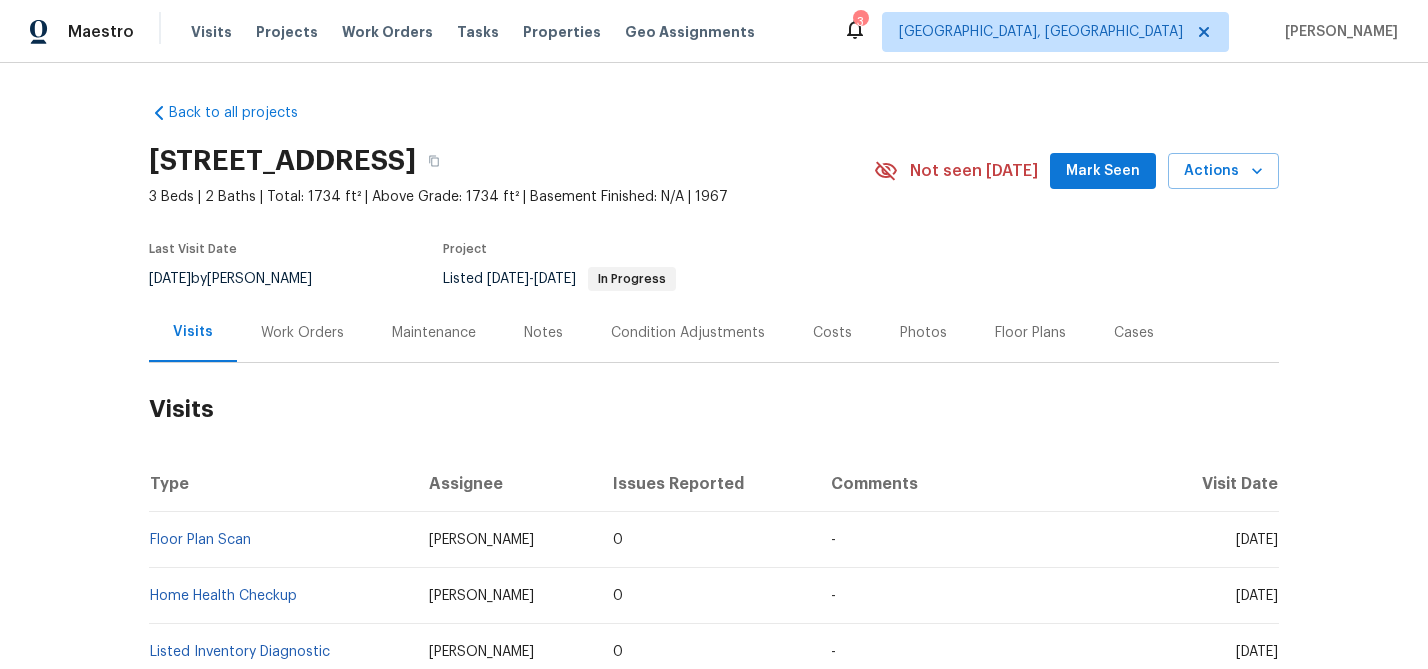 click on "Work Orders" at bounding box center [302, 332] 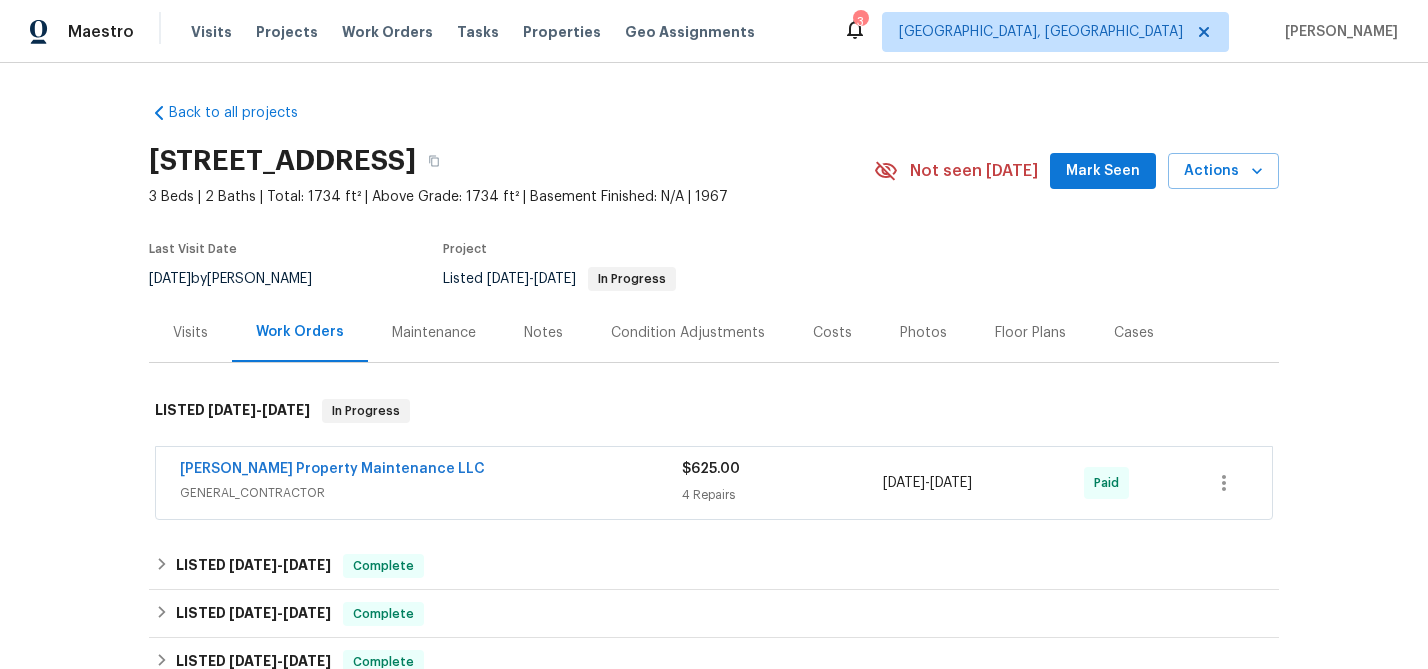 click on "Visits" at bounding box center [190, 332] 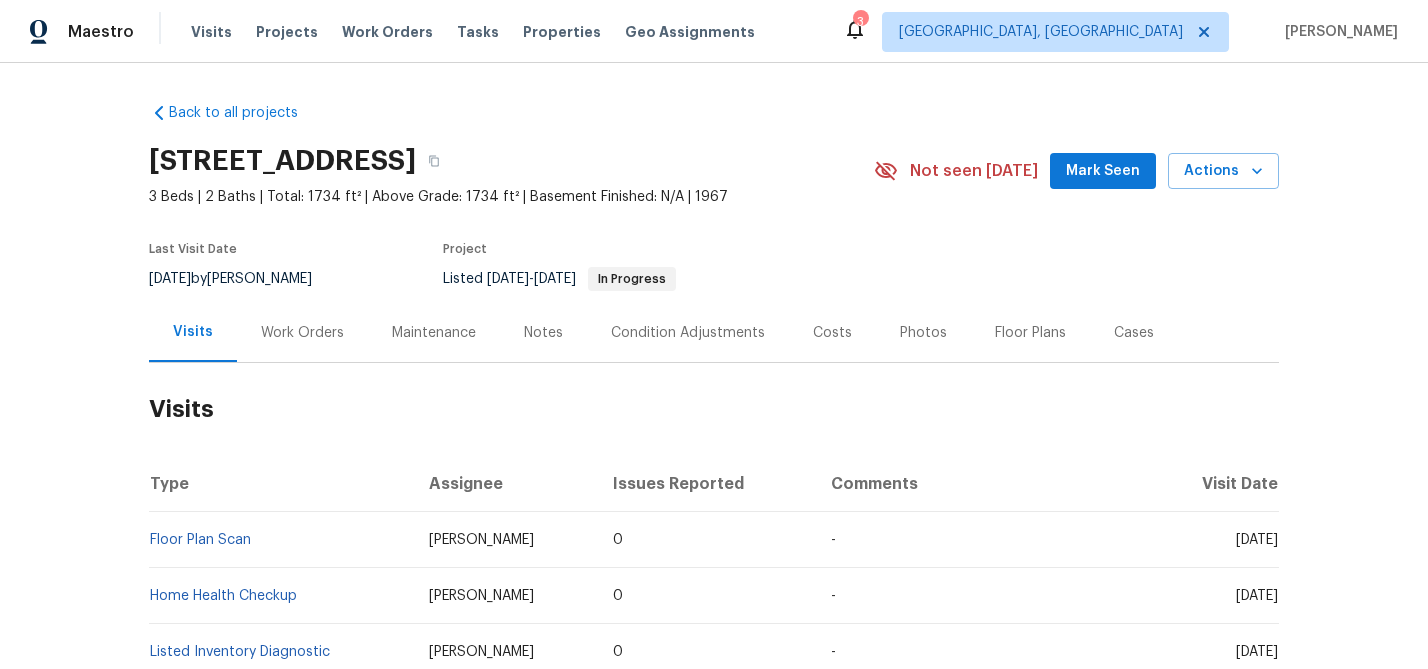 click on "Work Orders" at bounding box center [302, 333] 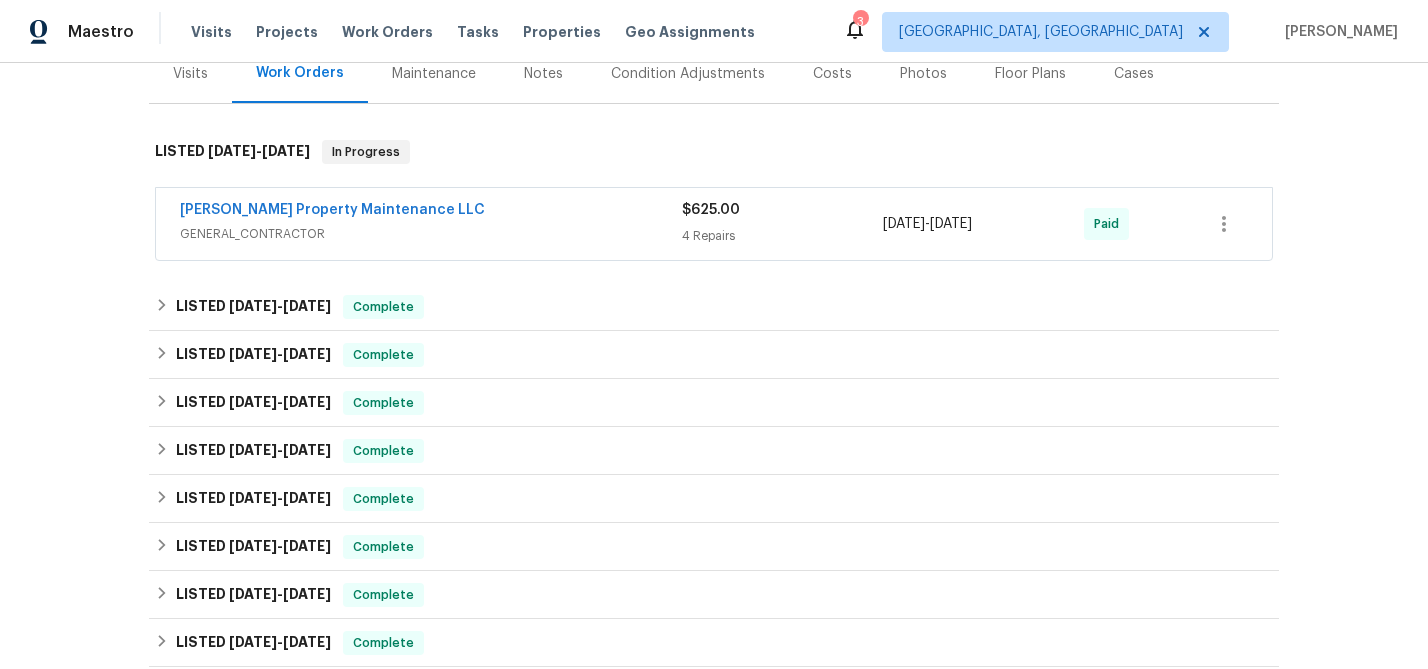 scroll, scrollTop: 306, scrollLeft: 0, axis: vertical 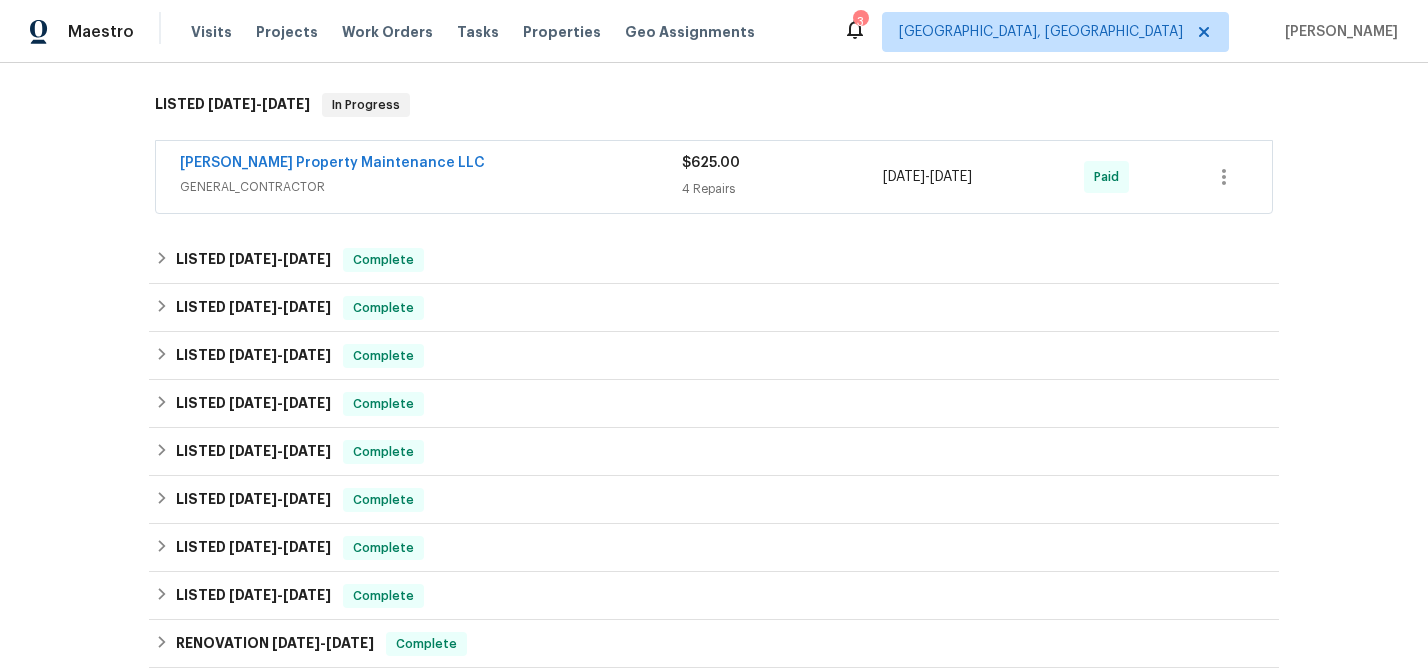 click on "GENERAL_CONTRACTOR" at bounding box center [431, 187] 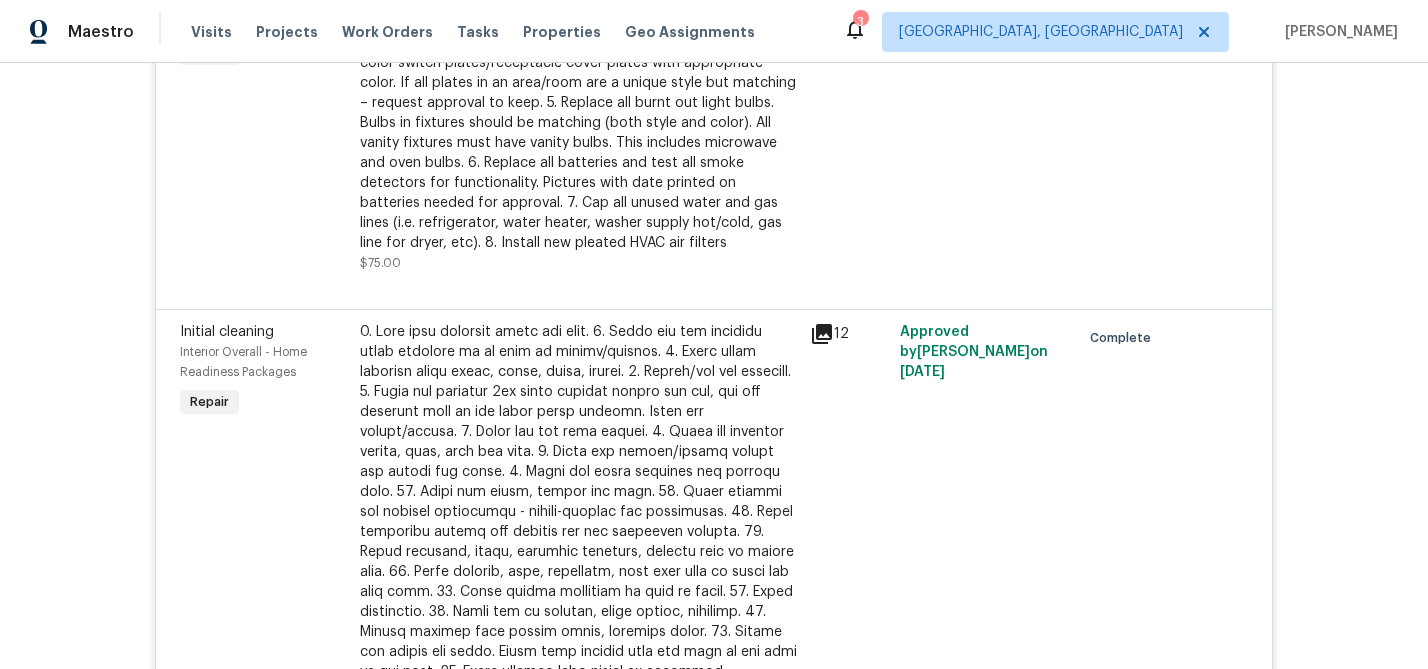 scroll, scrollTop: 949, scrollLeft: 0, axis: vertical 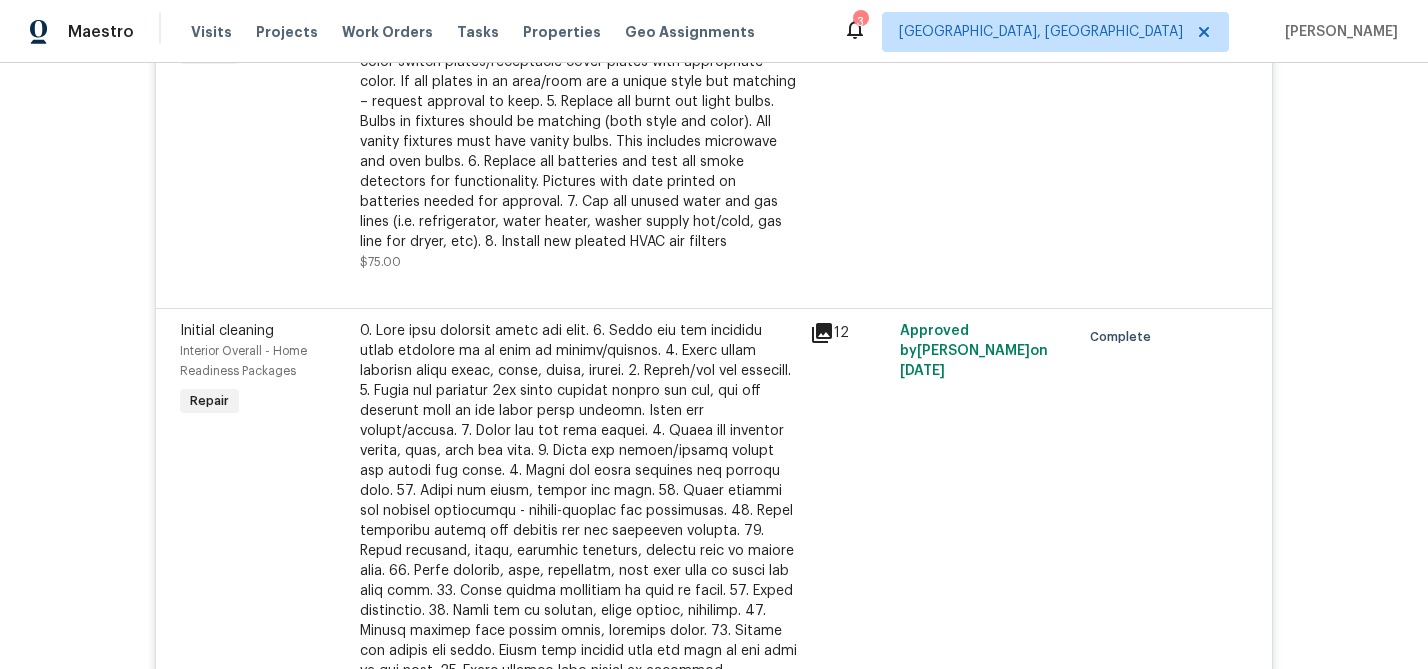 click at bounding box center [579, 541] 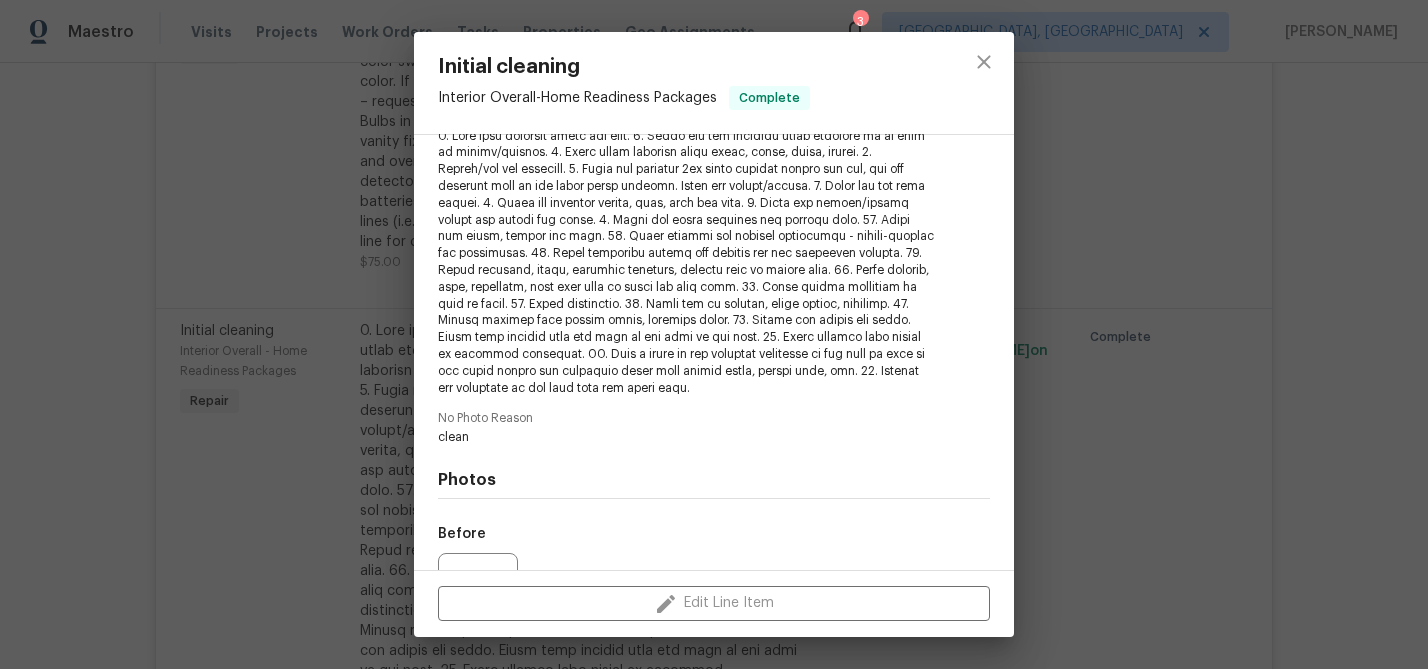 scroll, scrollTop: 453, scrollLeft: 0, axis: vertical 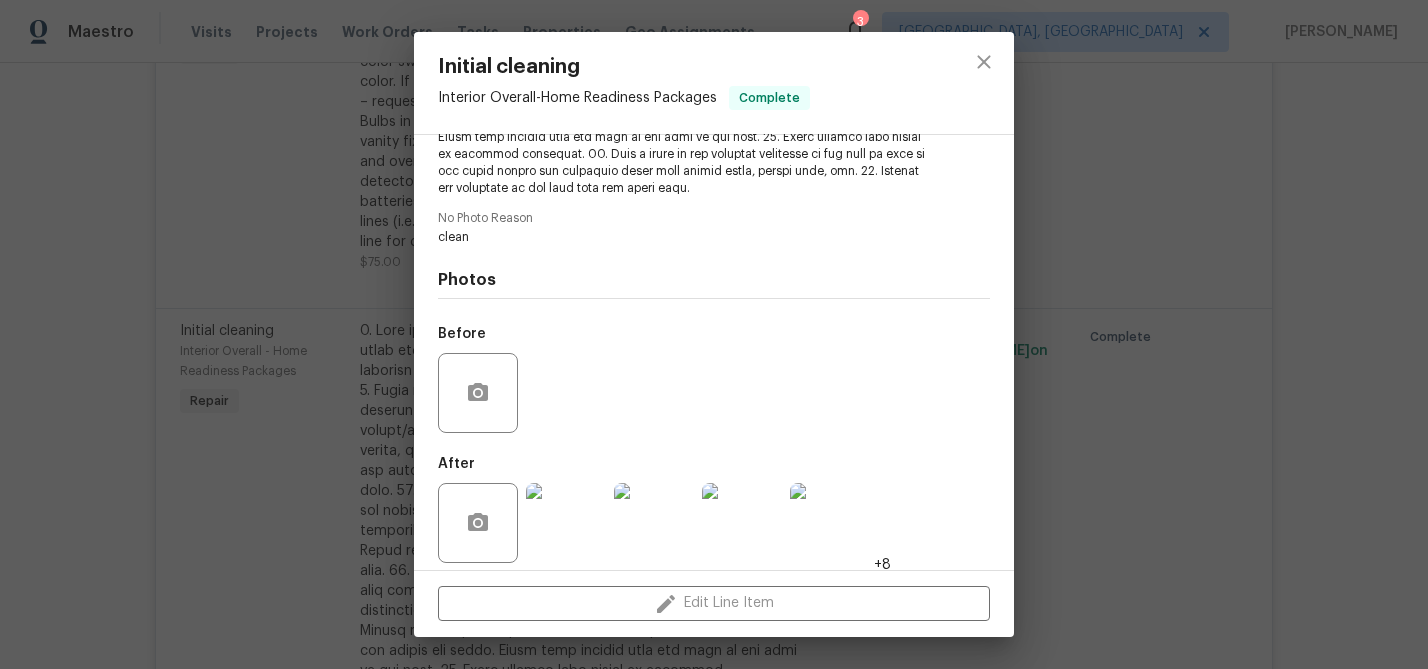 click at bounding box center (830, 523) 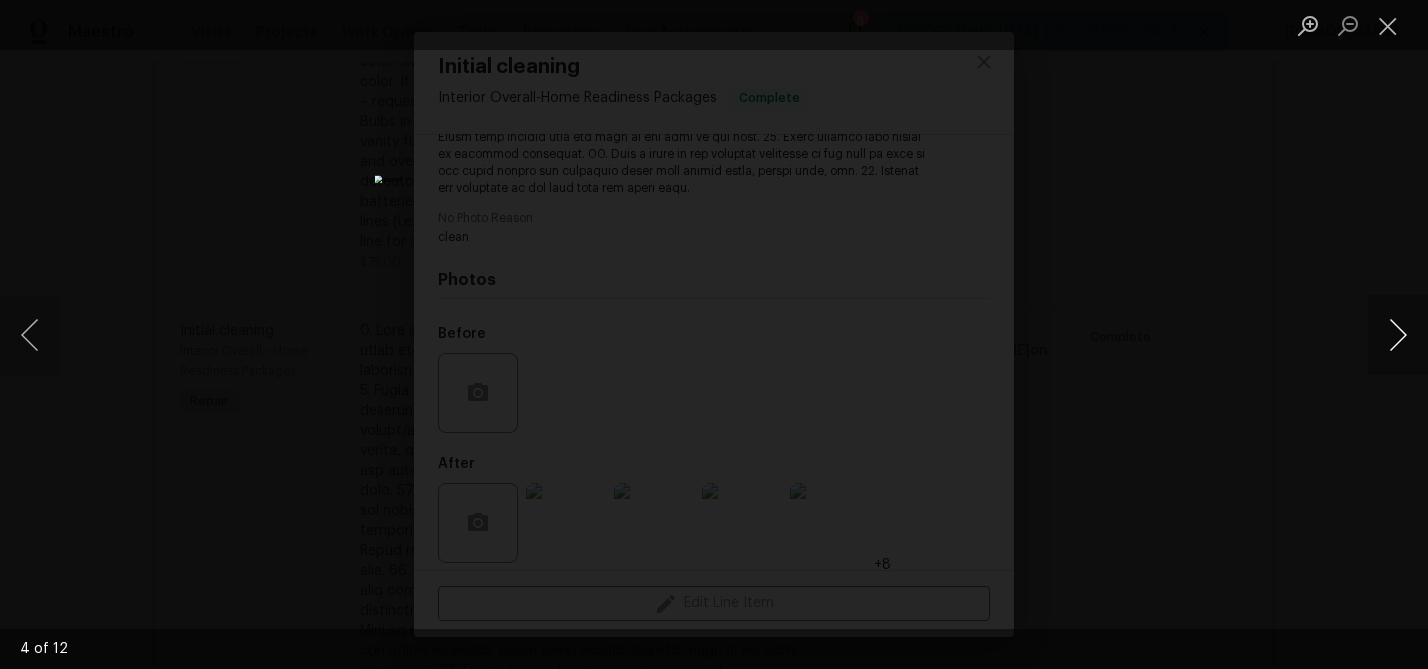 click at bounding box center (1398, 335) 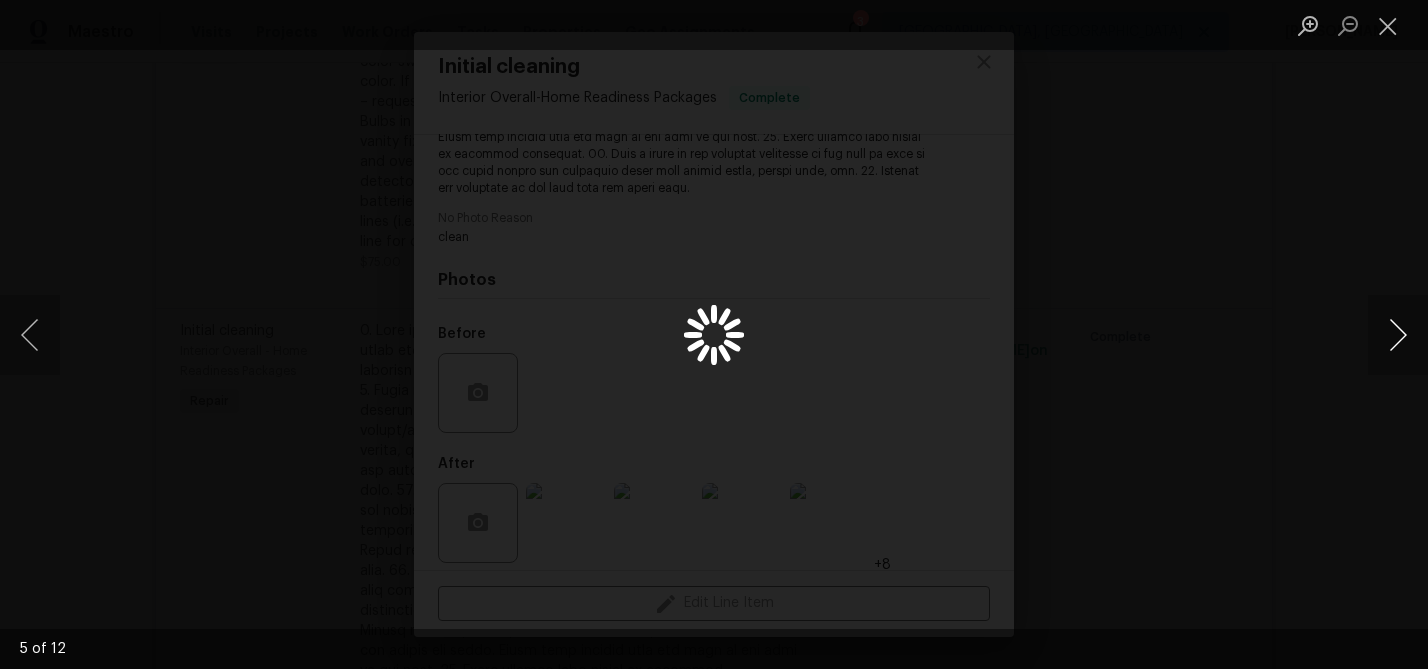 click at bounding box center [1398, 335] 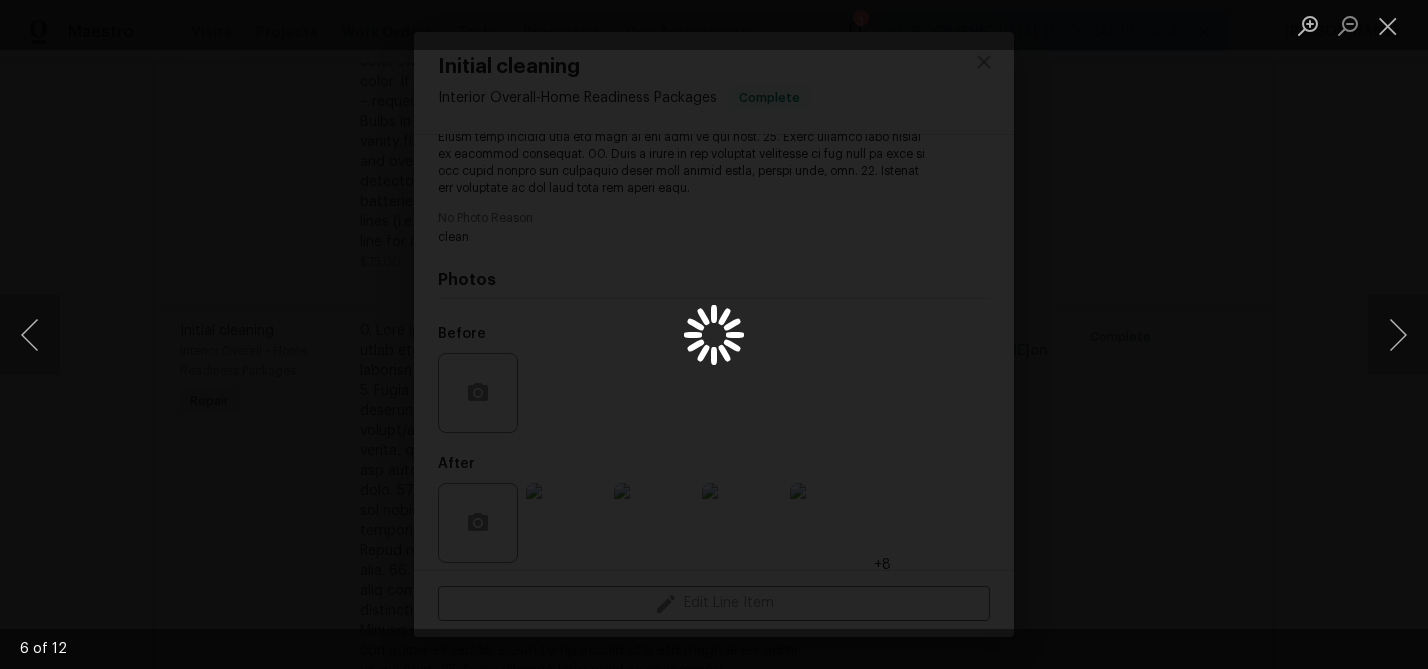 click at bounding box center (714, 334) 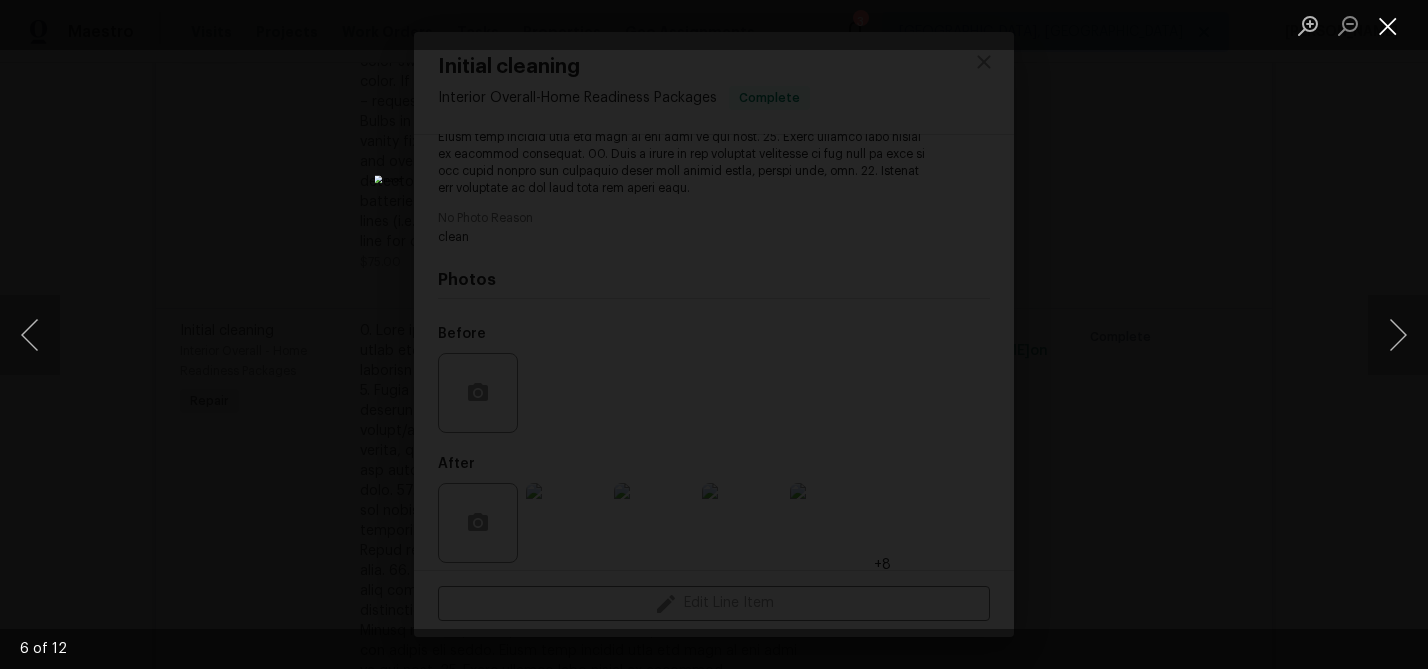 click at bounding box center (1388, 25) 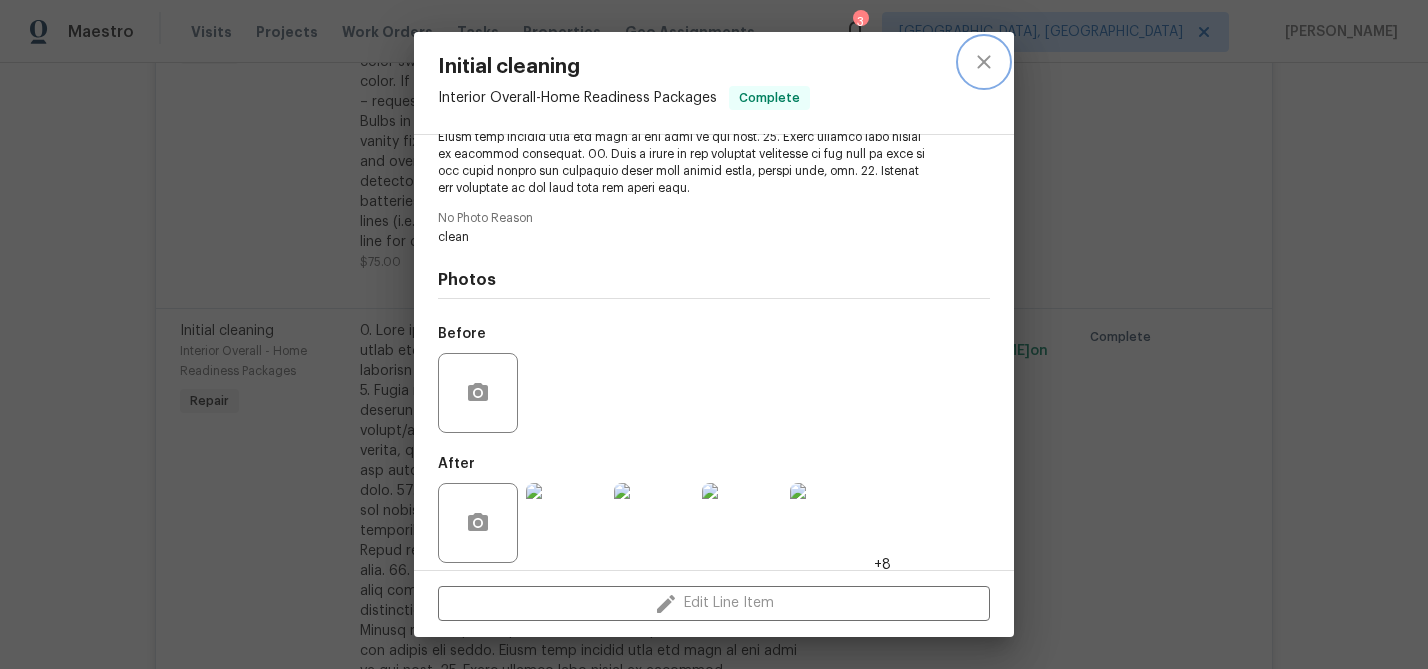 click 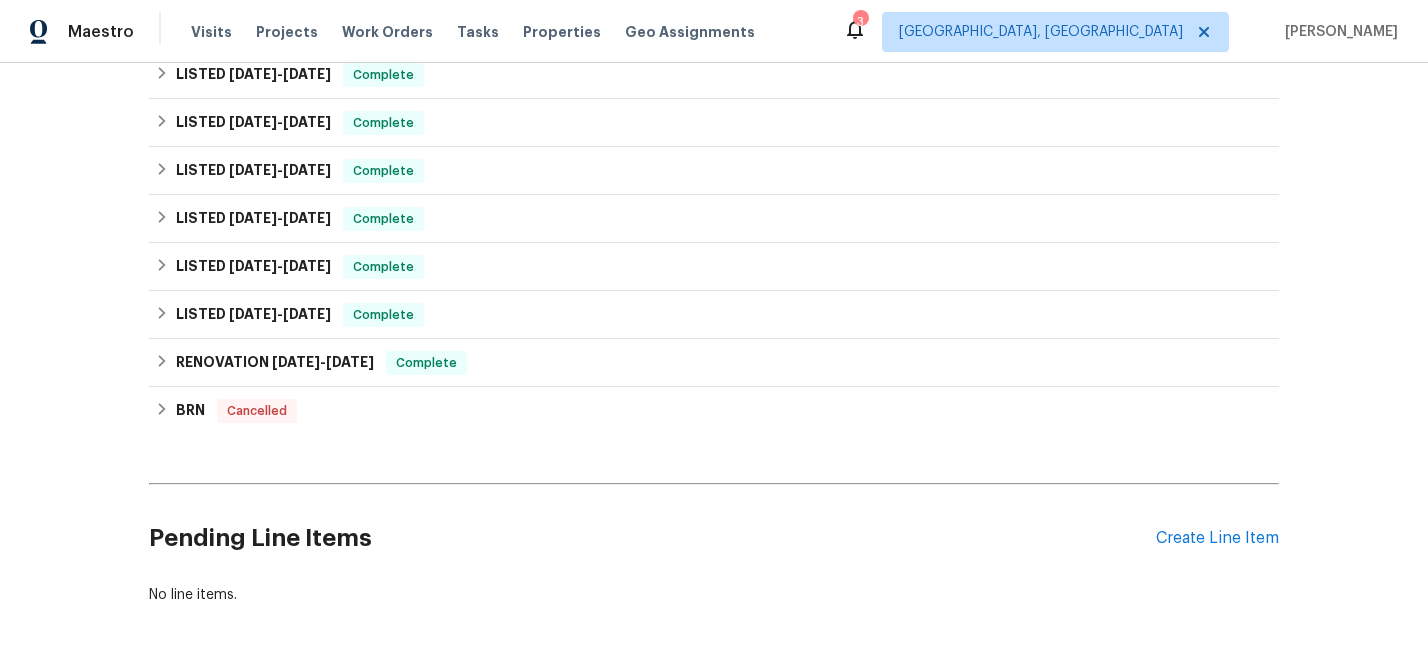 scroll, scrollTop: 1902, scrollLeft: 0, axis: vertical 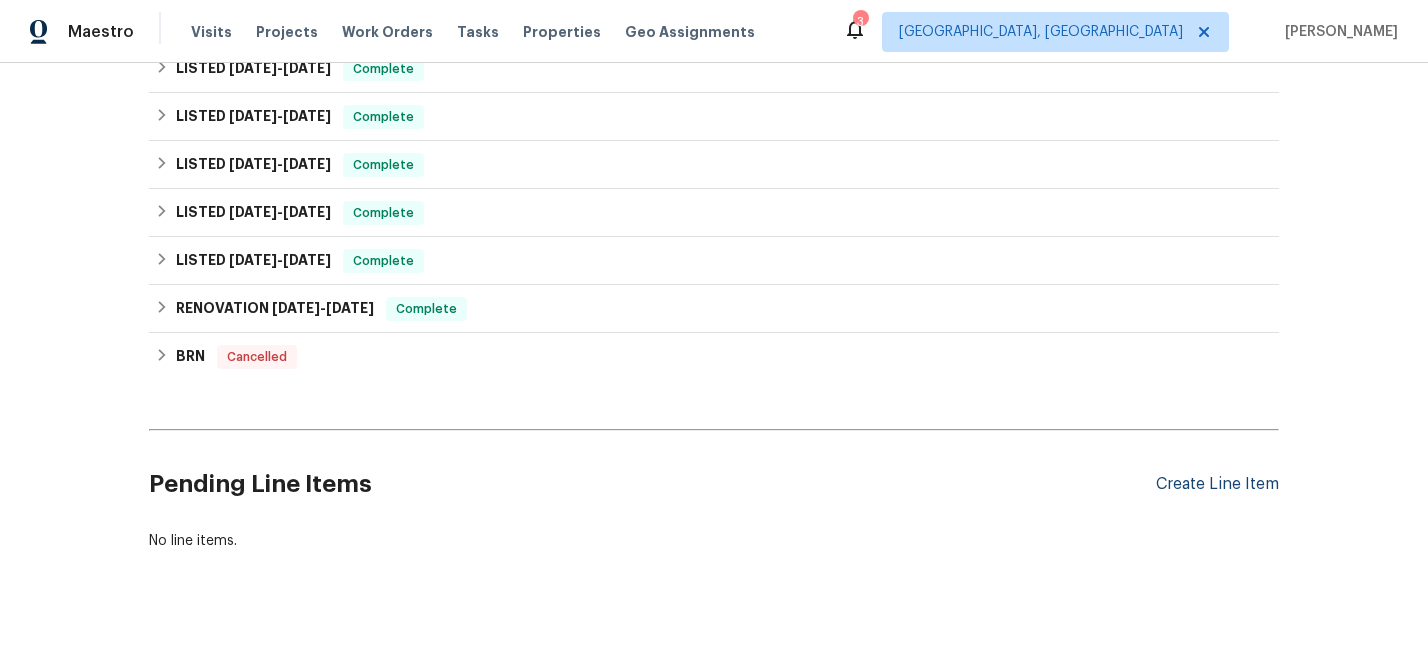 click on "Create Line Item" at bounding box center (1217, 484) 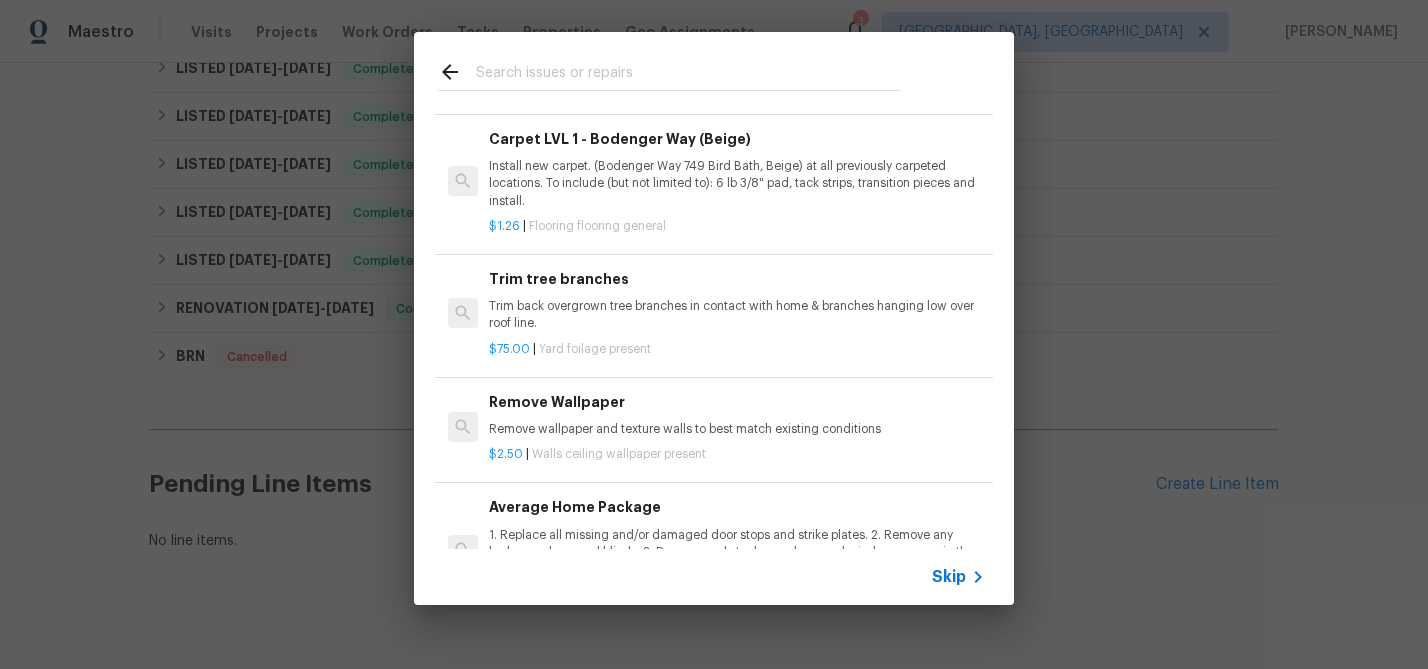 scroll, scrollTop: 927, scrollLeft: 0, axis: vertical 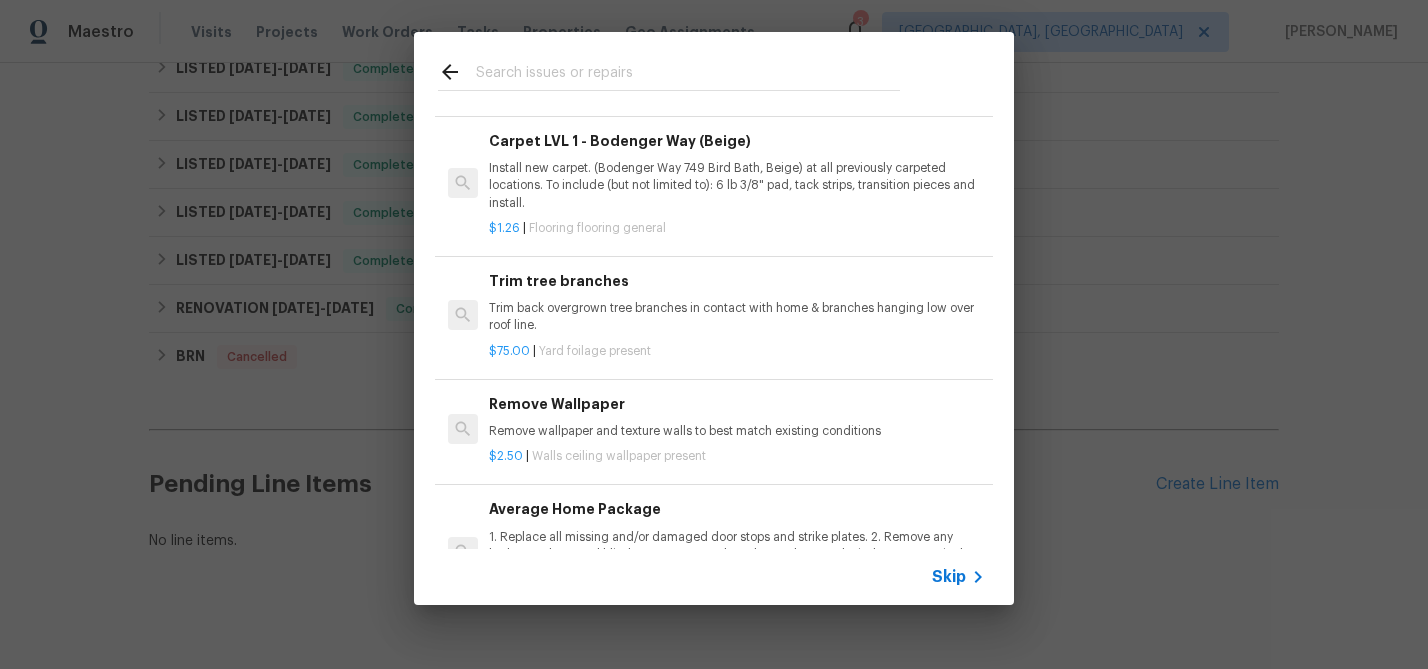 click on "Trim back overgrown tree branches in contact with home & branches hanging low over roof line." at bounding box center (737, 317) 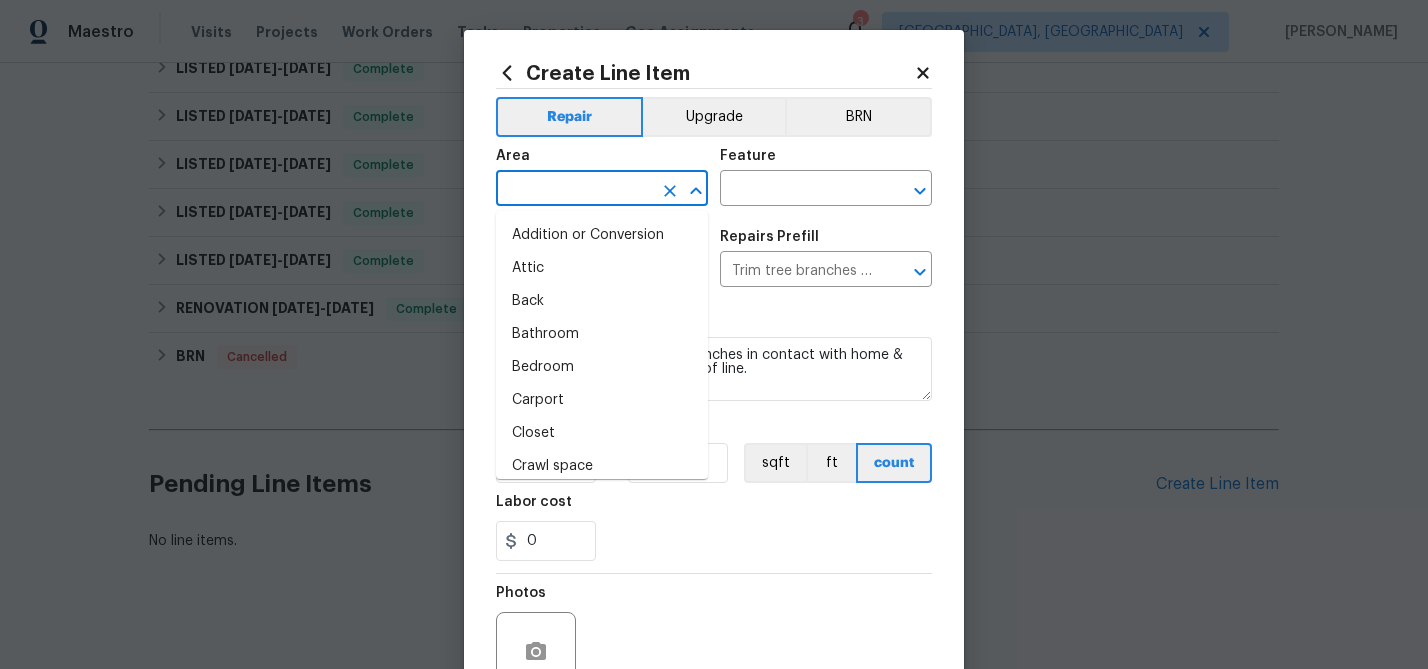 click at bounding box center (574, 190) 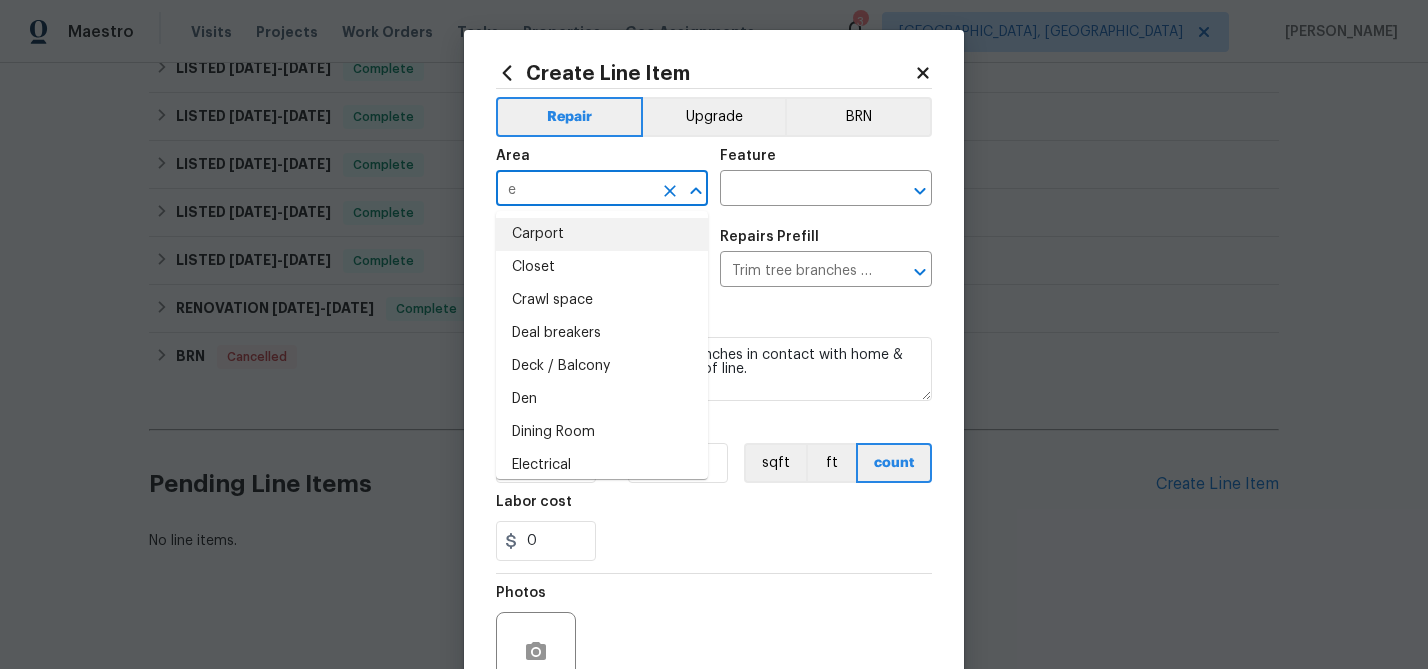 scroll, scrollTop: 0, scrollLeft: 0, axis: both 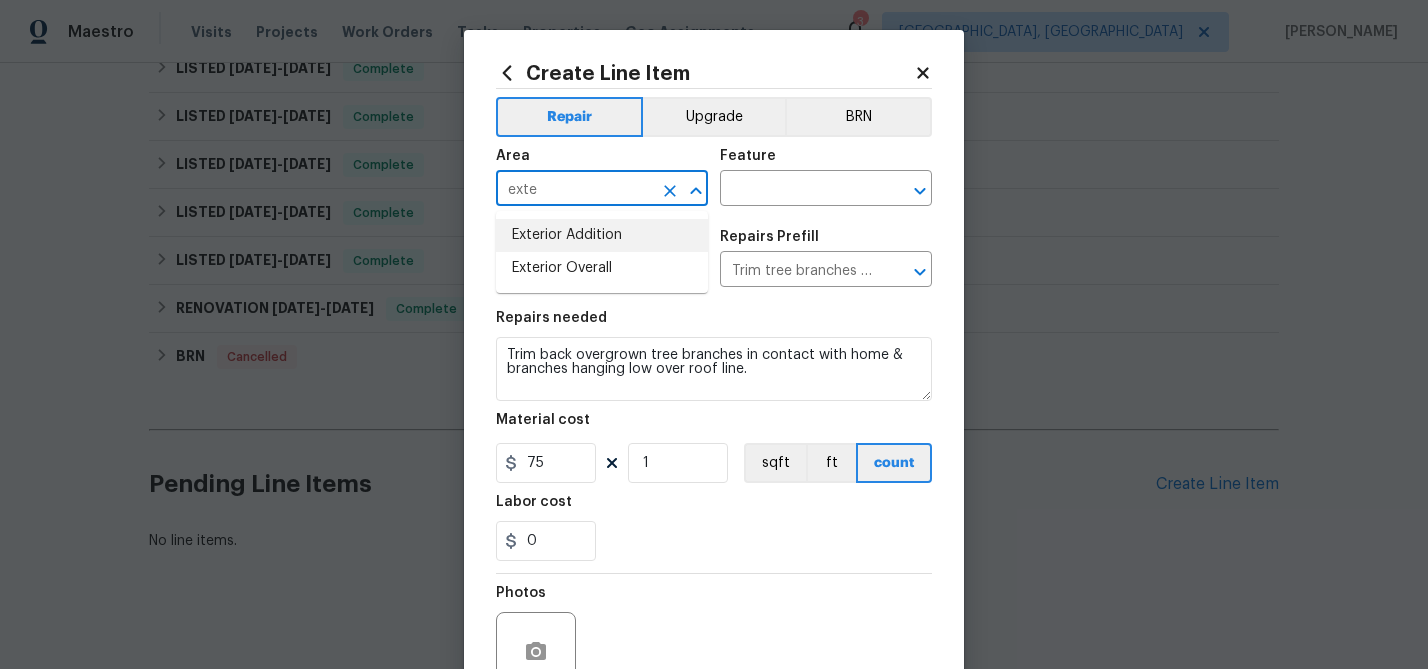 click on "Exterior Addition" at bounding box center [602, 235] 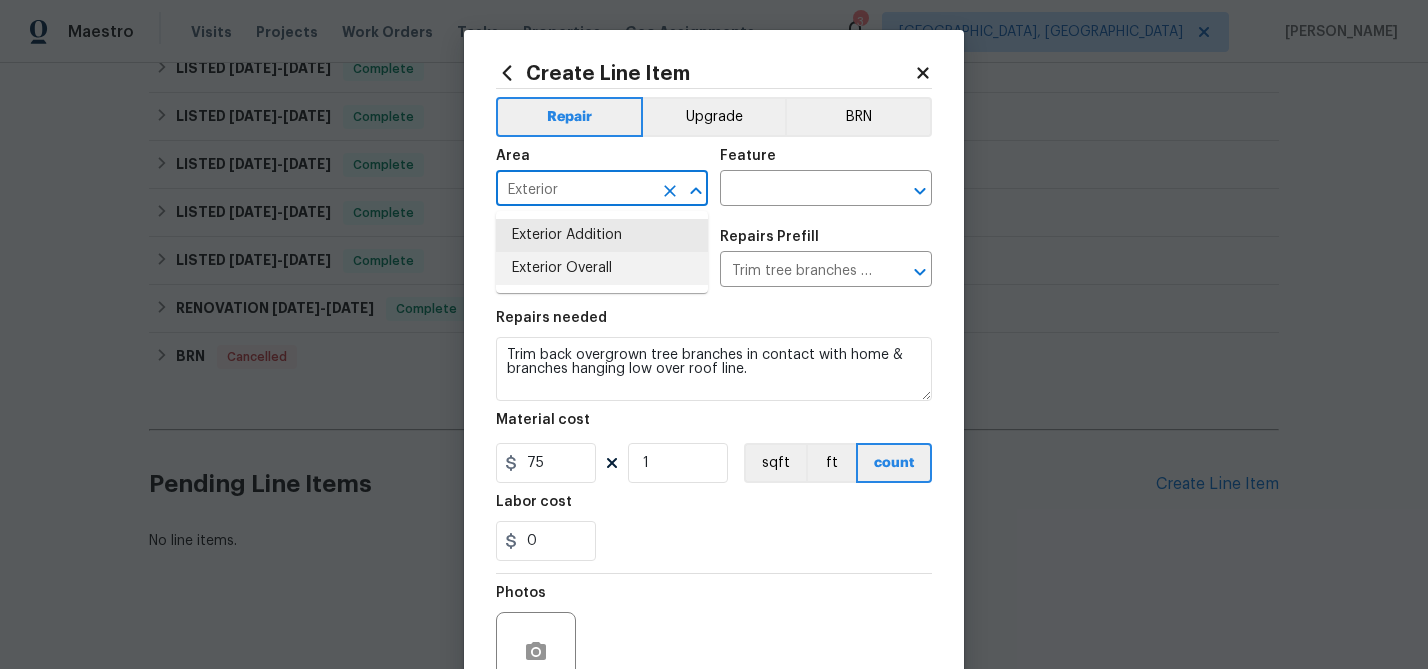 click on "Exterior Overall" at bounding box center (602, 268) 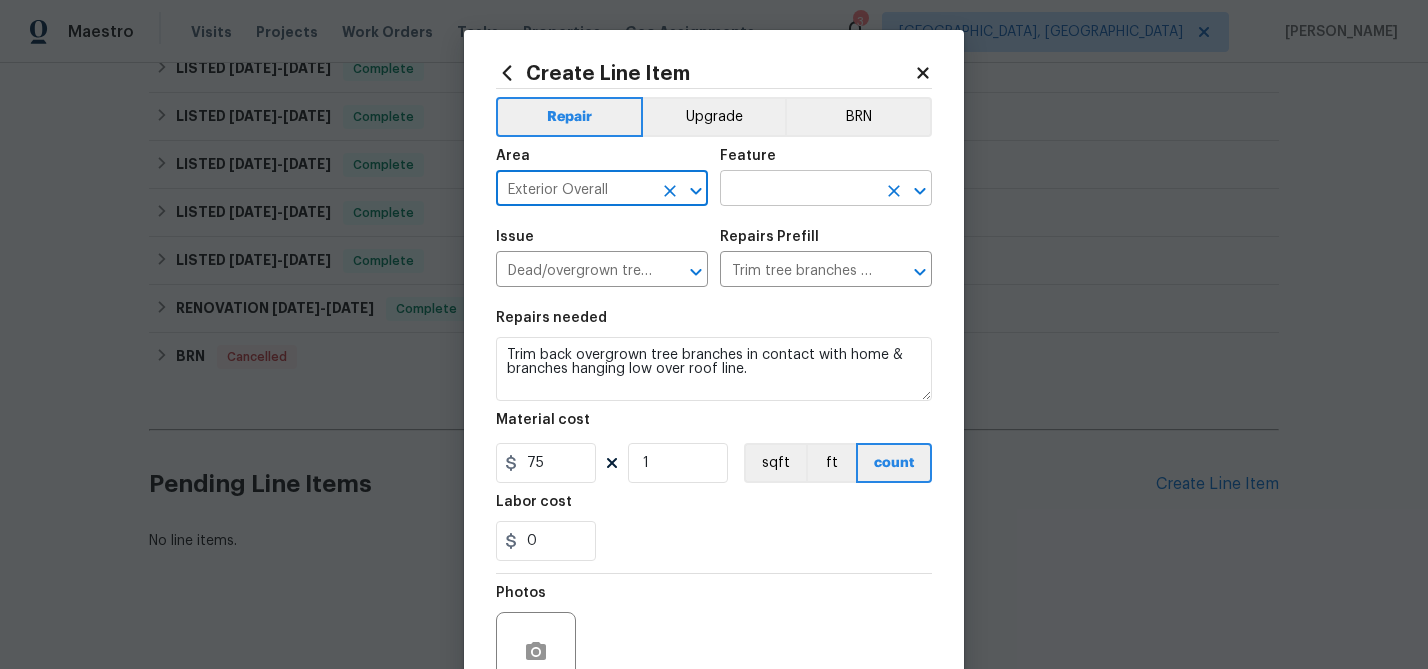type on "Exterior Overall" 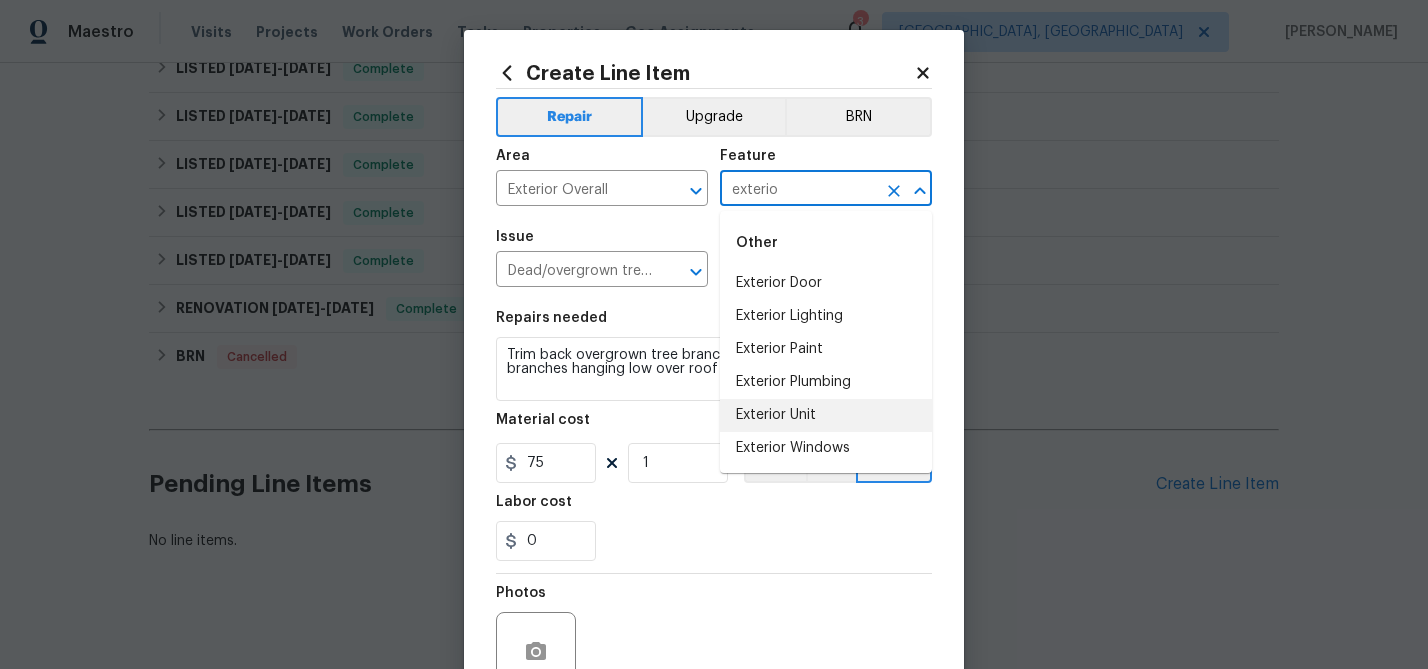 click on "Exterior Unit" at bounding box center (826, 415) 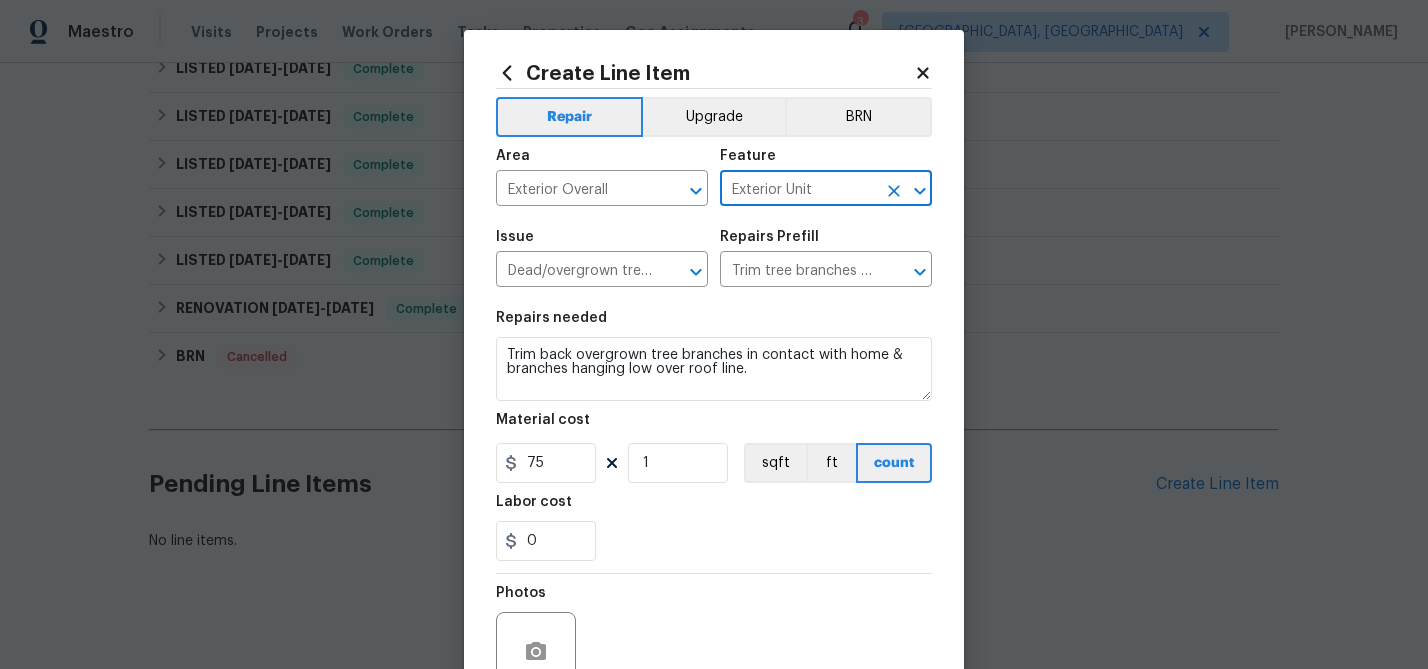 type on "Exterior Unit" 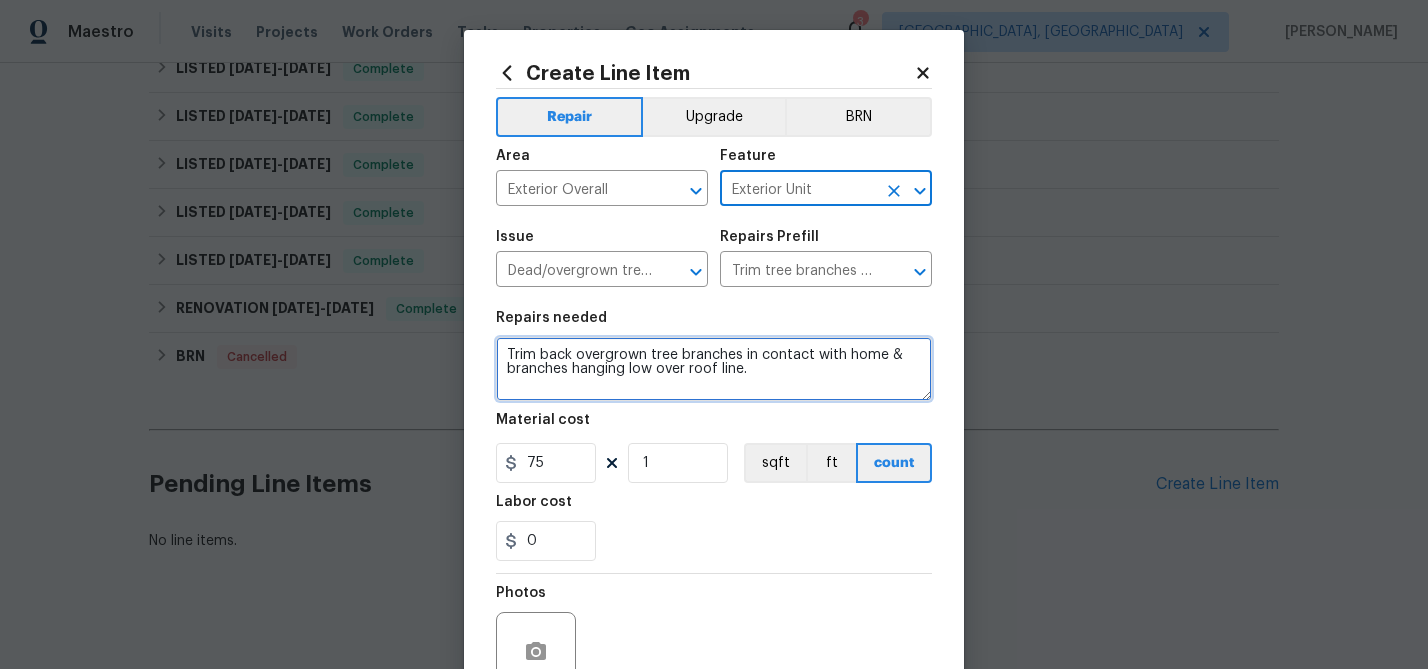 click on "Trim back overgrown tree branches in contact with home & branches hanging low over roof line." at bounding box center (714, 369) 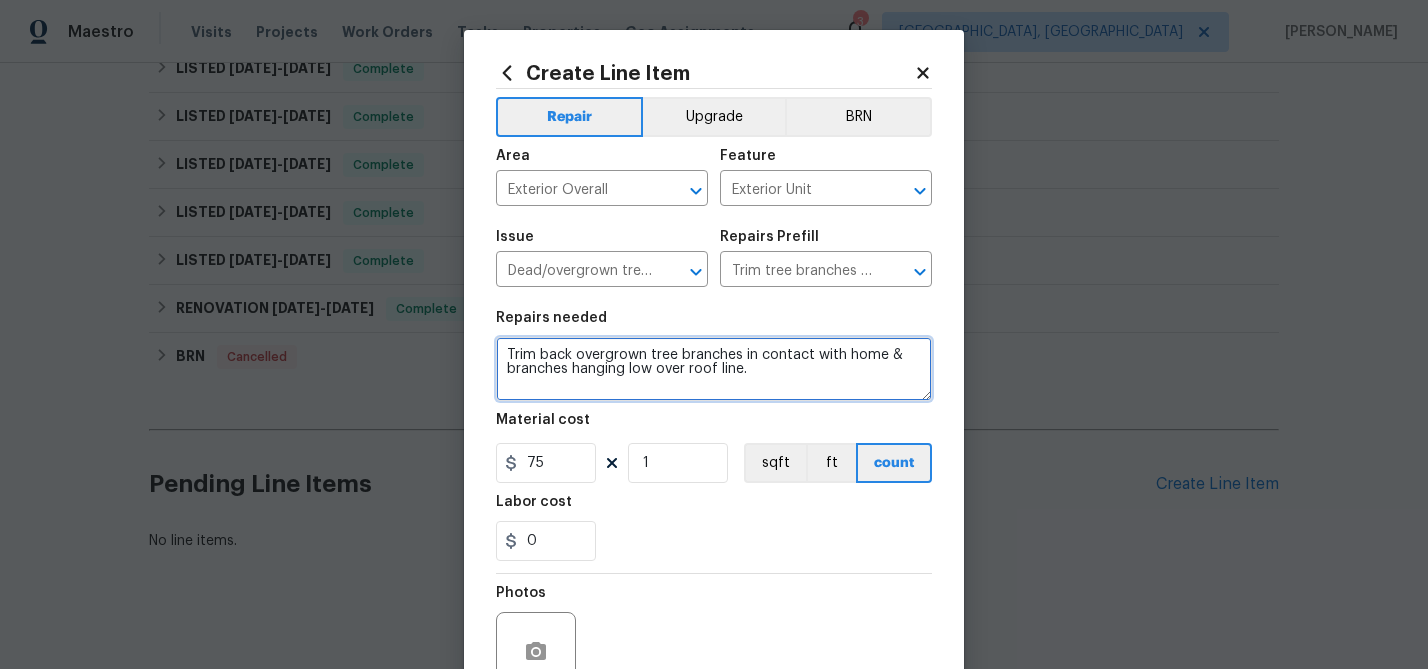 click on "Trim back overgrown tree branches in contact with home & branches hanging low over roof line." at bounding box center [714, 369] 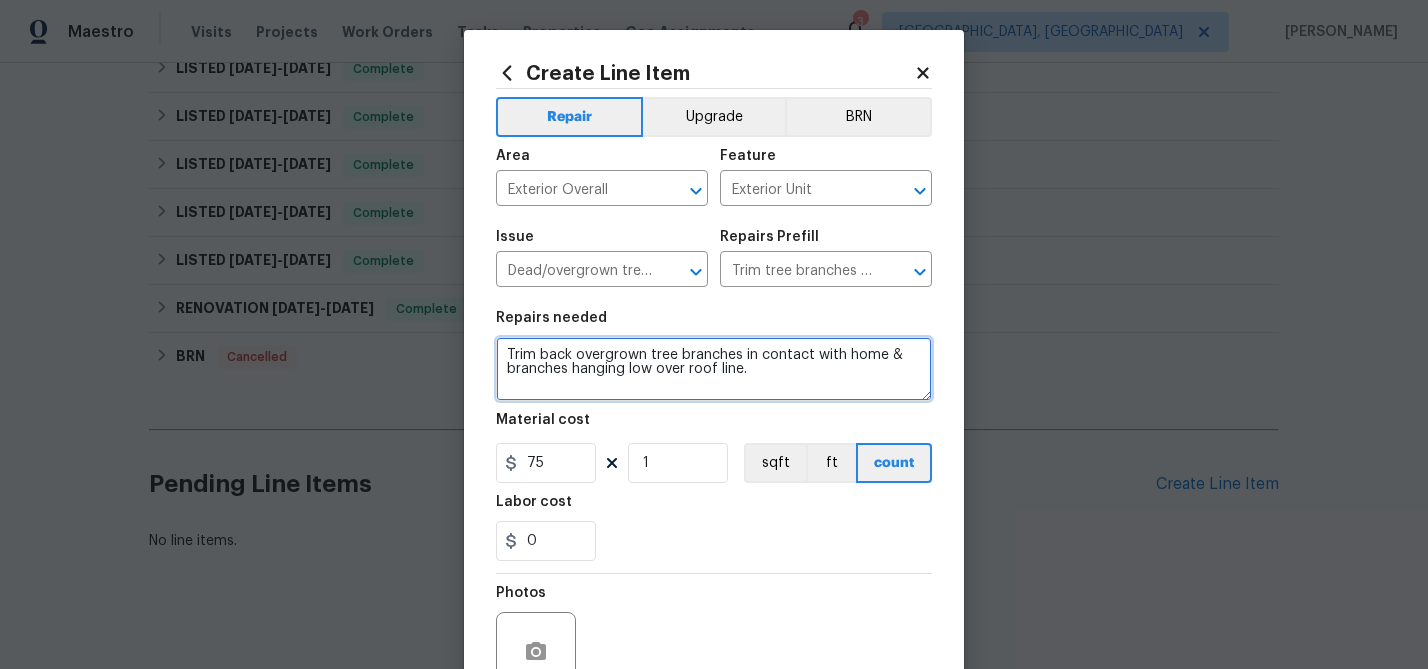 click on "Trim back overgrown tree branches in contact with home & branches hanging low over roof line." at bounding box center [714, 369] 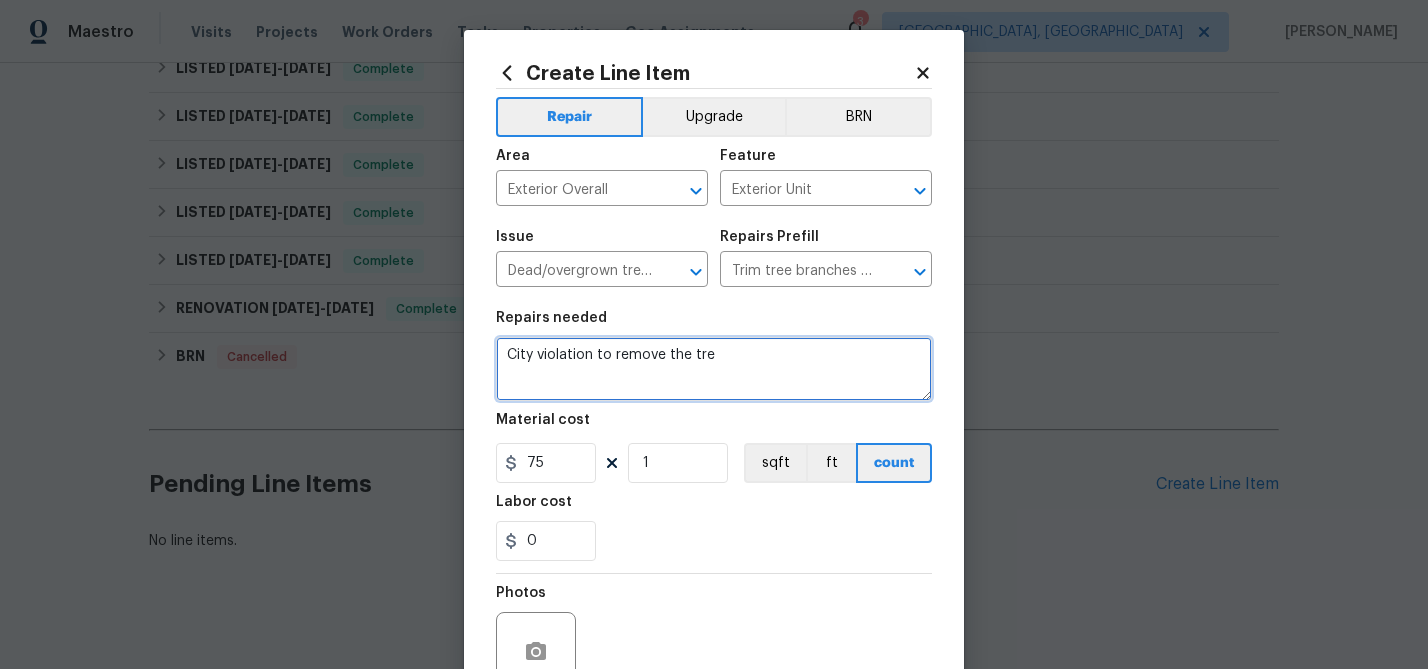 paste on "the trees that are on the side of the house are over the neighbors driveway." 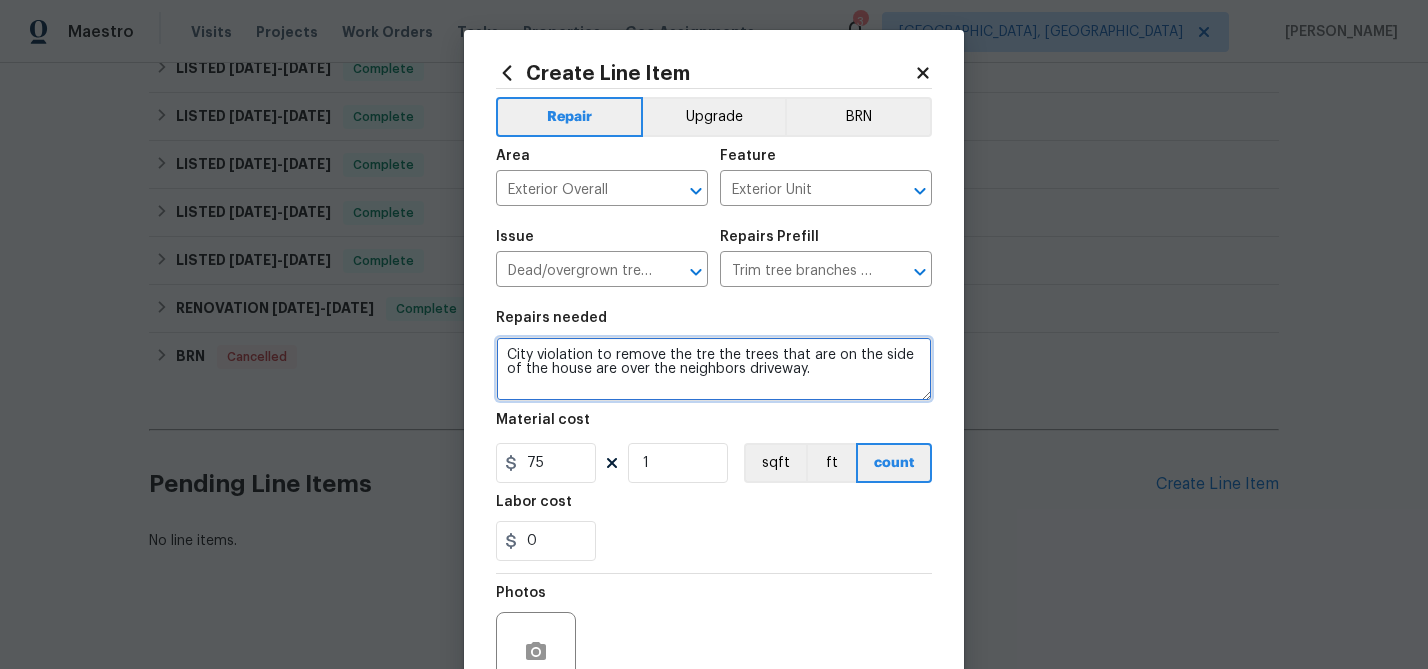 drag, startPoint x: 709, startPoint y: 351, endPoint x: 690, endPoint y: 351, distance: 19 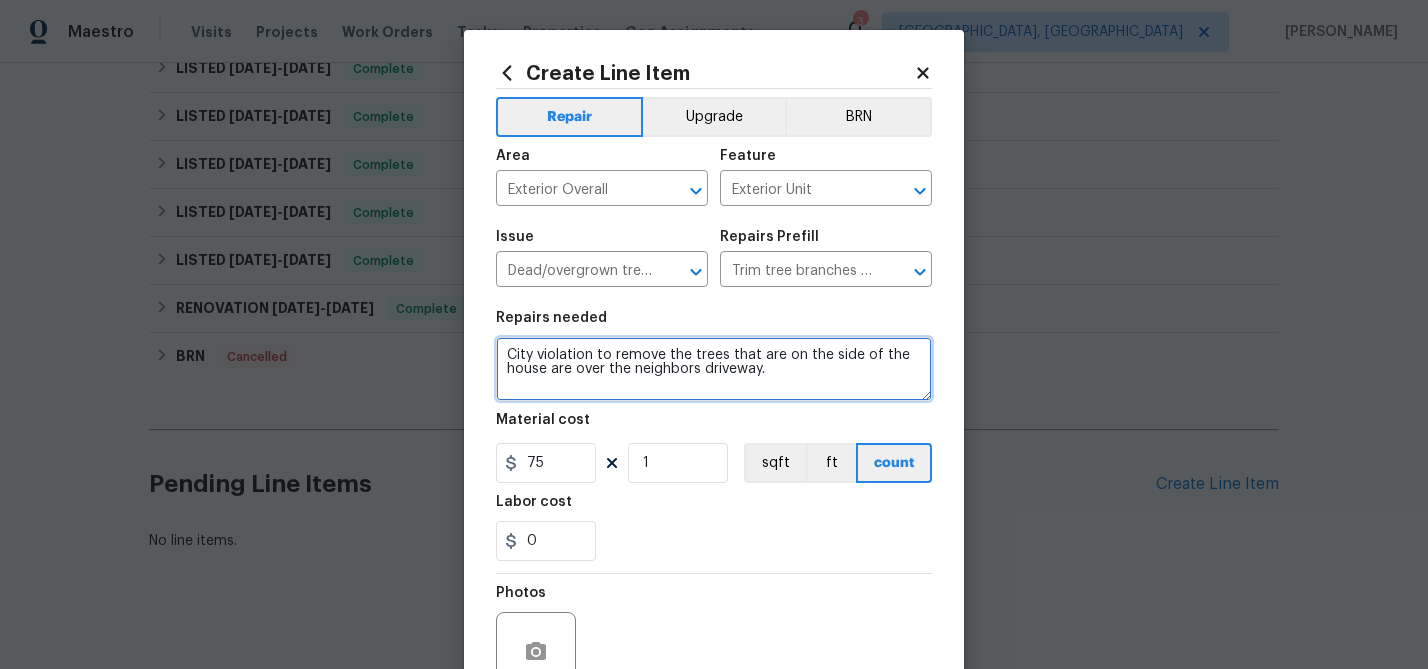 click on "City violation to remove the trees that are on the side of the house are over the neighbors driveway." at bounding box center [714, 369] 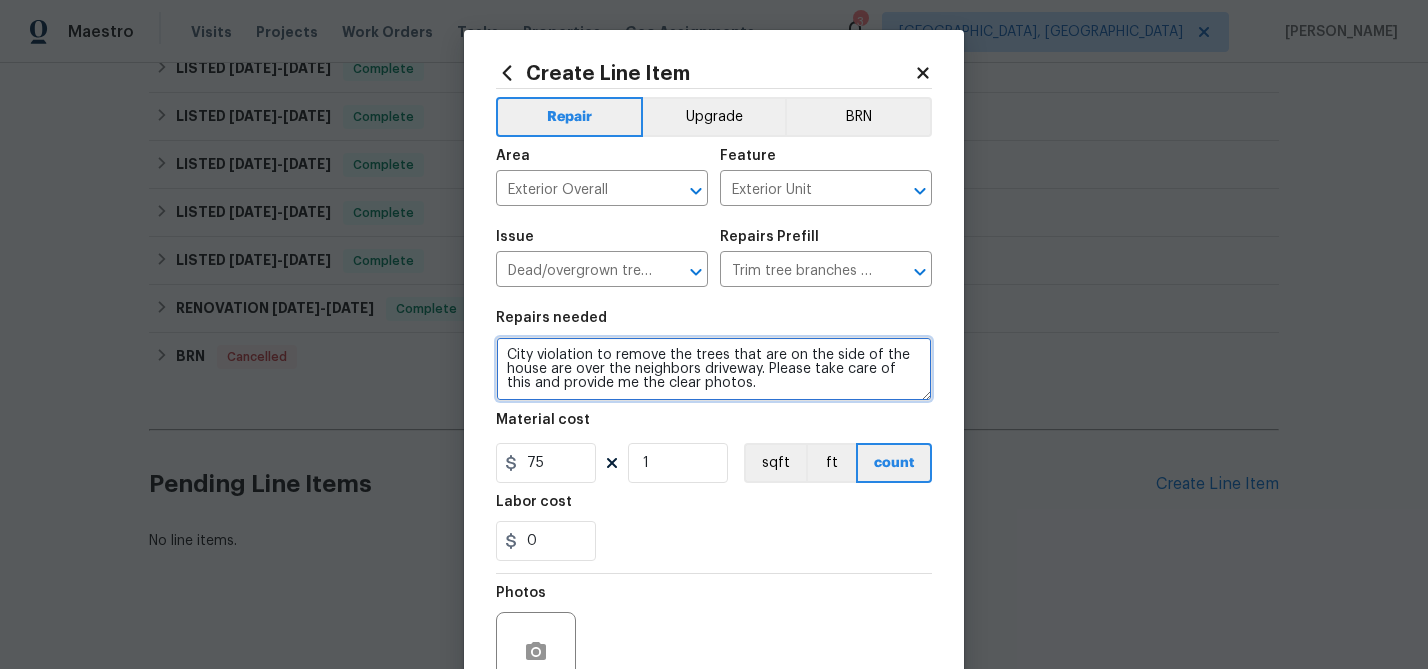 scroll, scrollTop: 193, scrollLeft: 0, axis: vertical 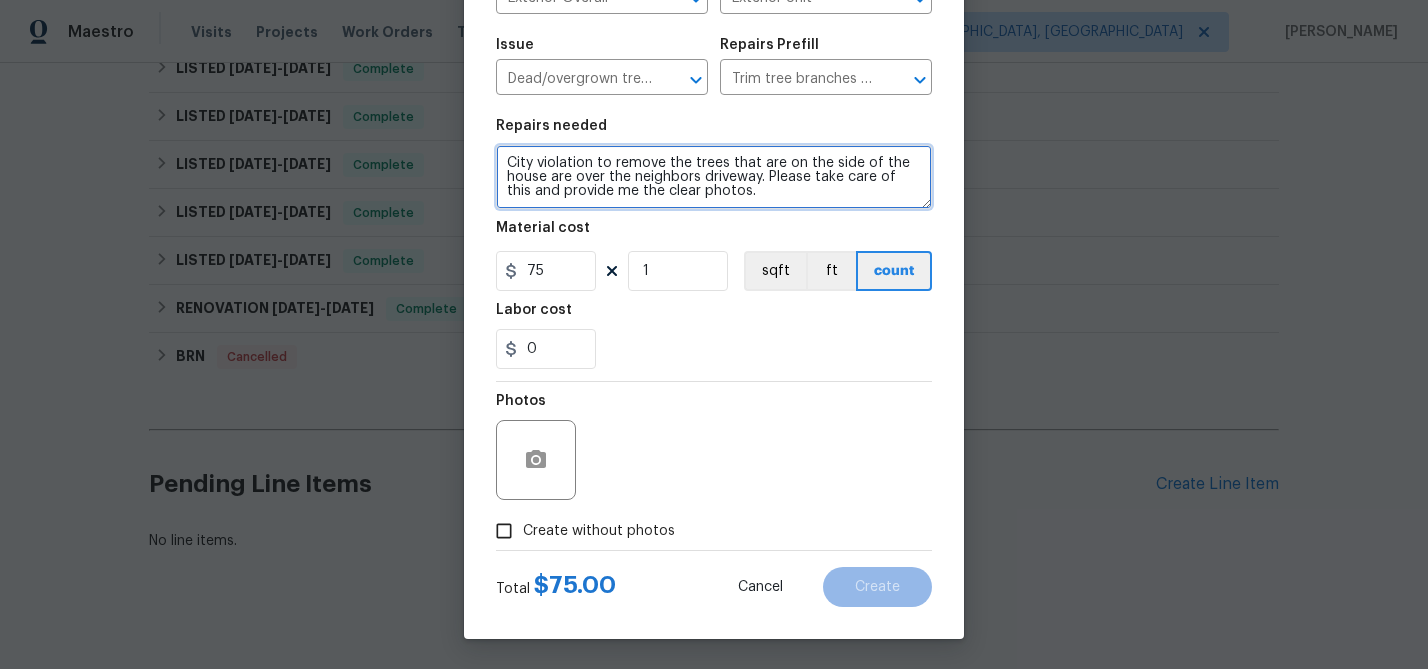 type on "City violation to remove the trees that are on the side of the house are over the neighbors driveway. Please take care of this and provide me the clear photos." 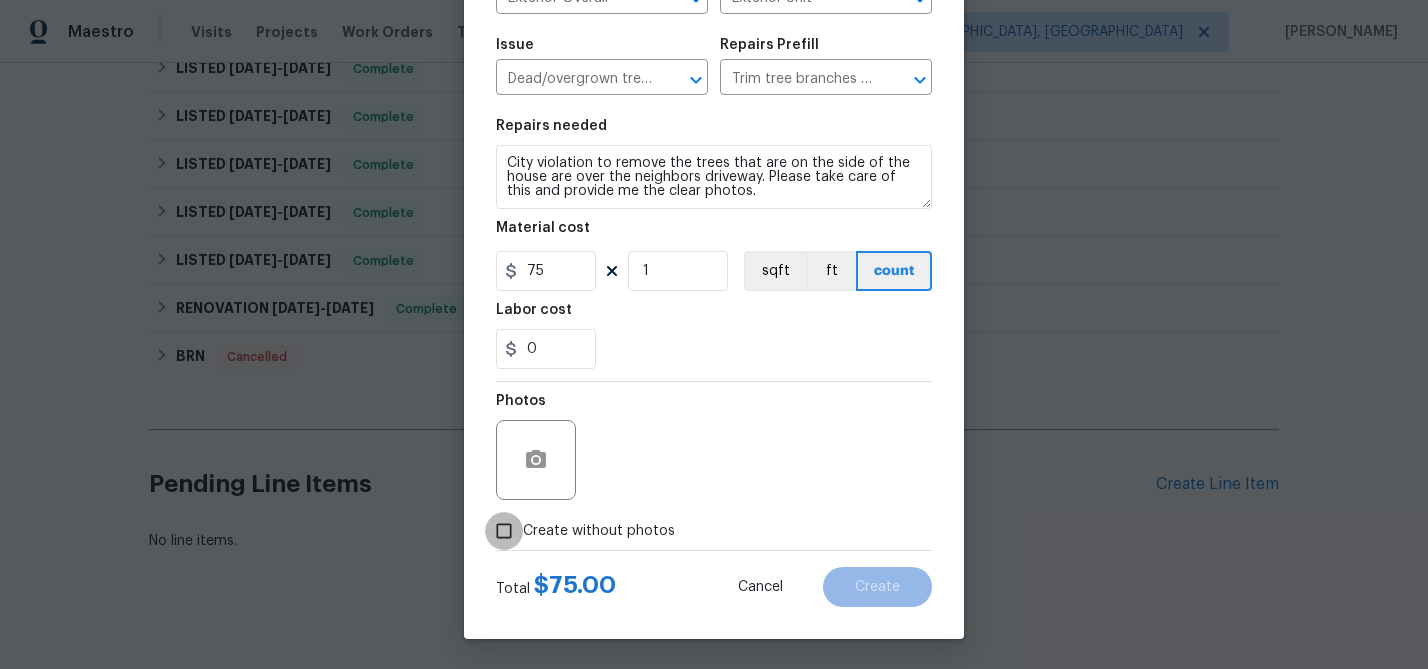 click on "Create without photos" at bounding box center (504, 531) 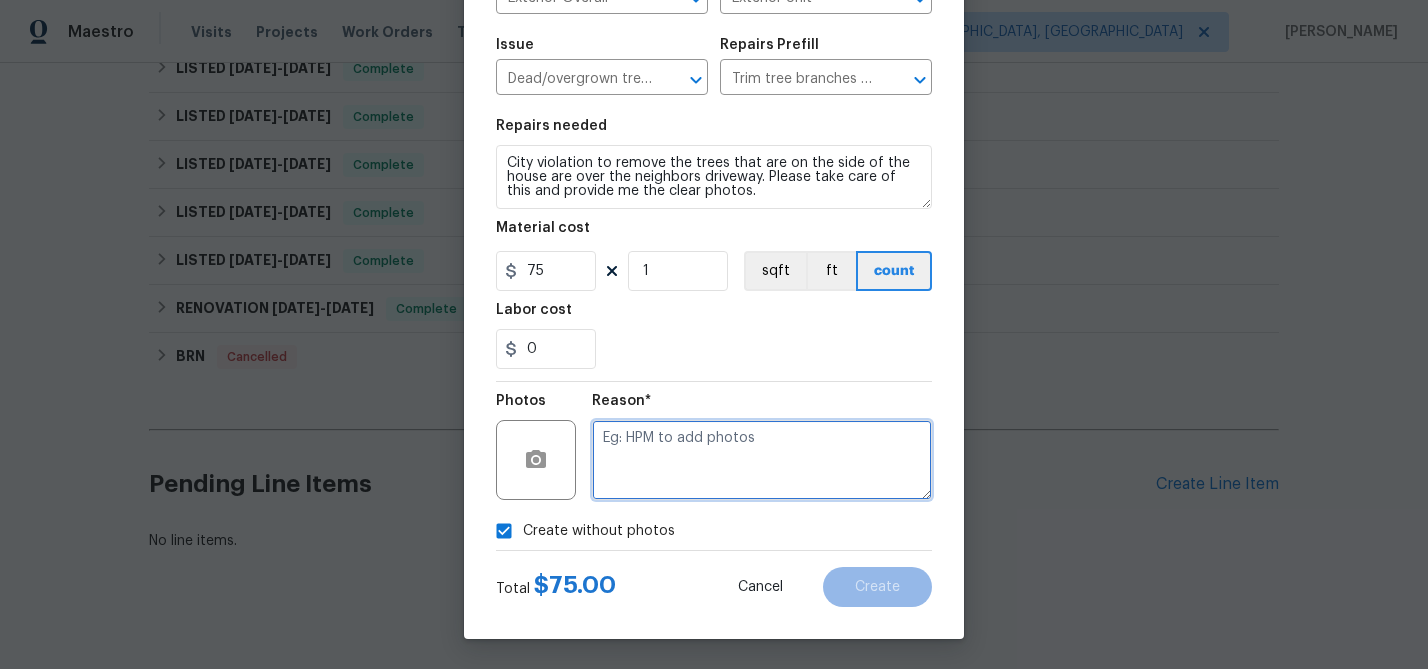 click at bounding box center [762, 460] 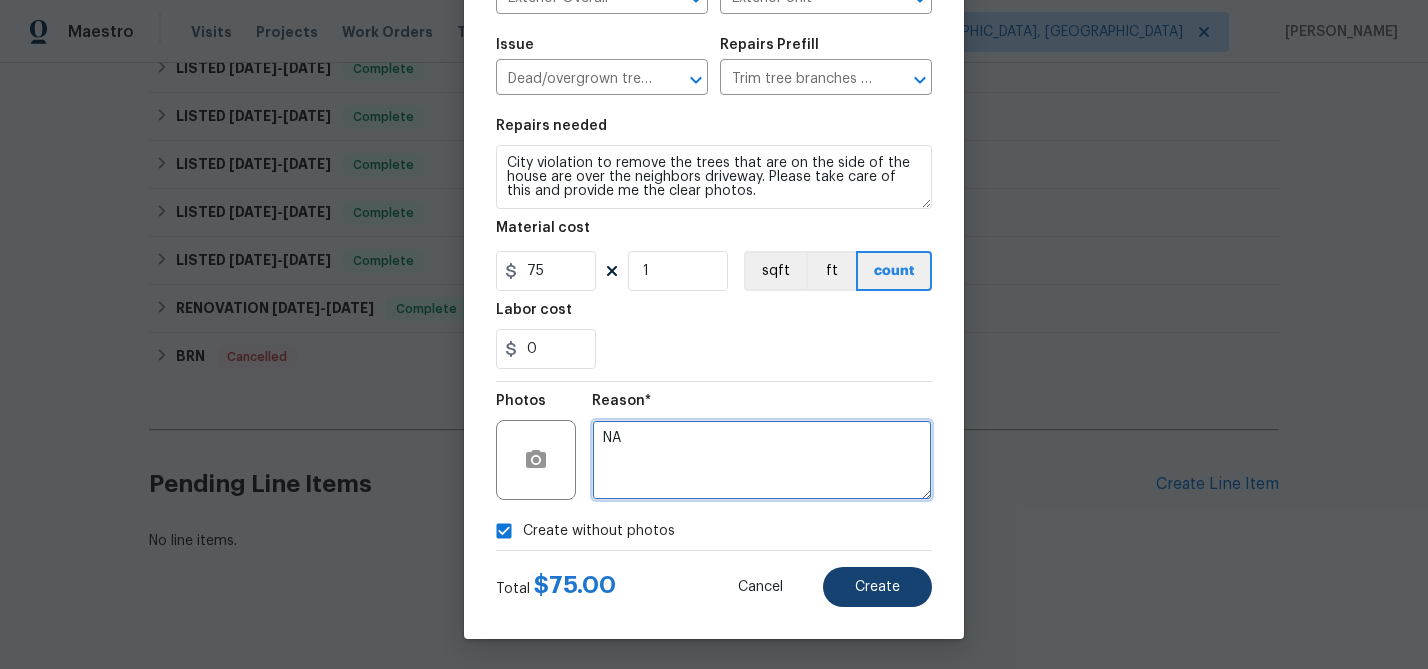 type on "NA" 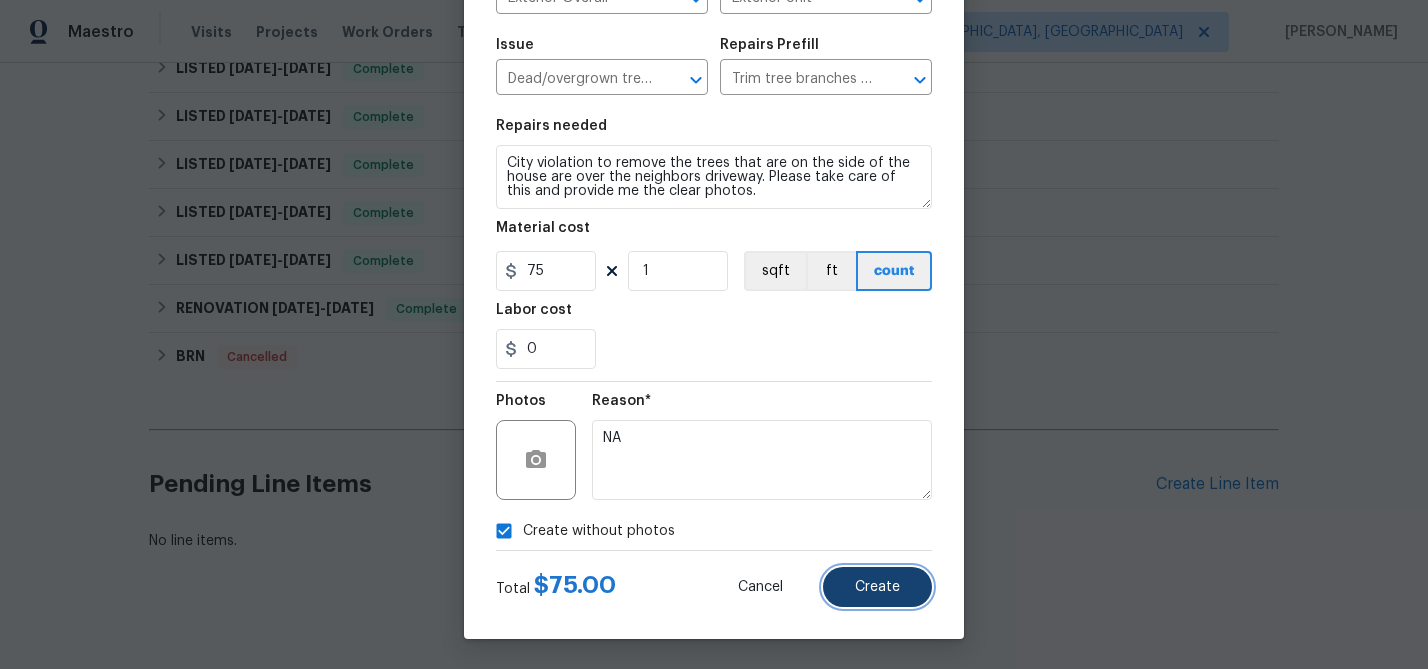 click on "Create" at bounding box center (877, 587) 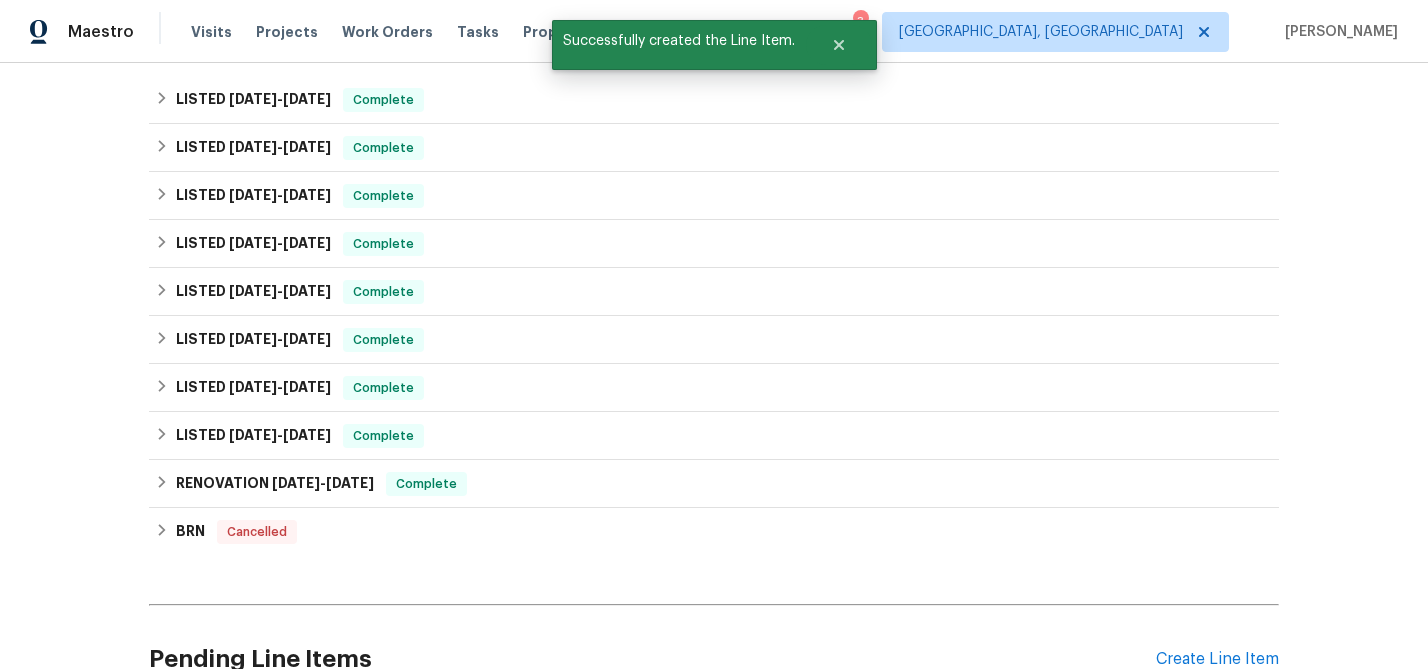 scroll, scrollTop: 2170, scrollLeft: 0, axis: vertical 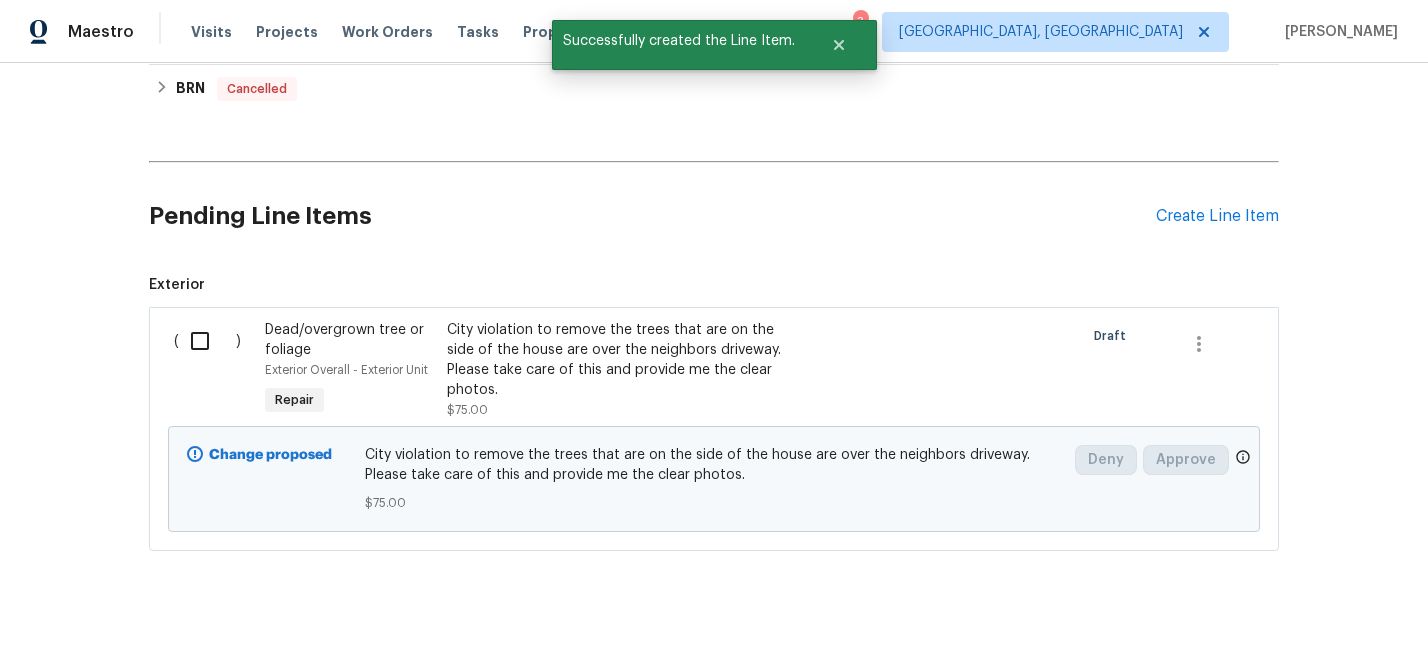 click at bounding box center (207, 341) 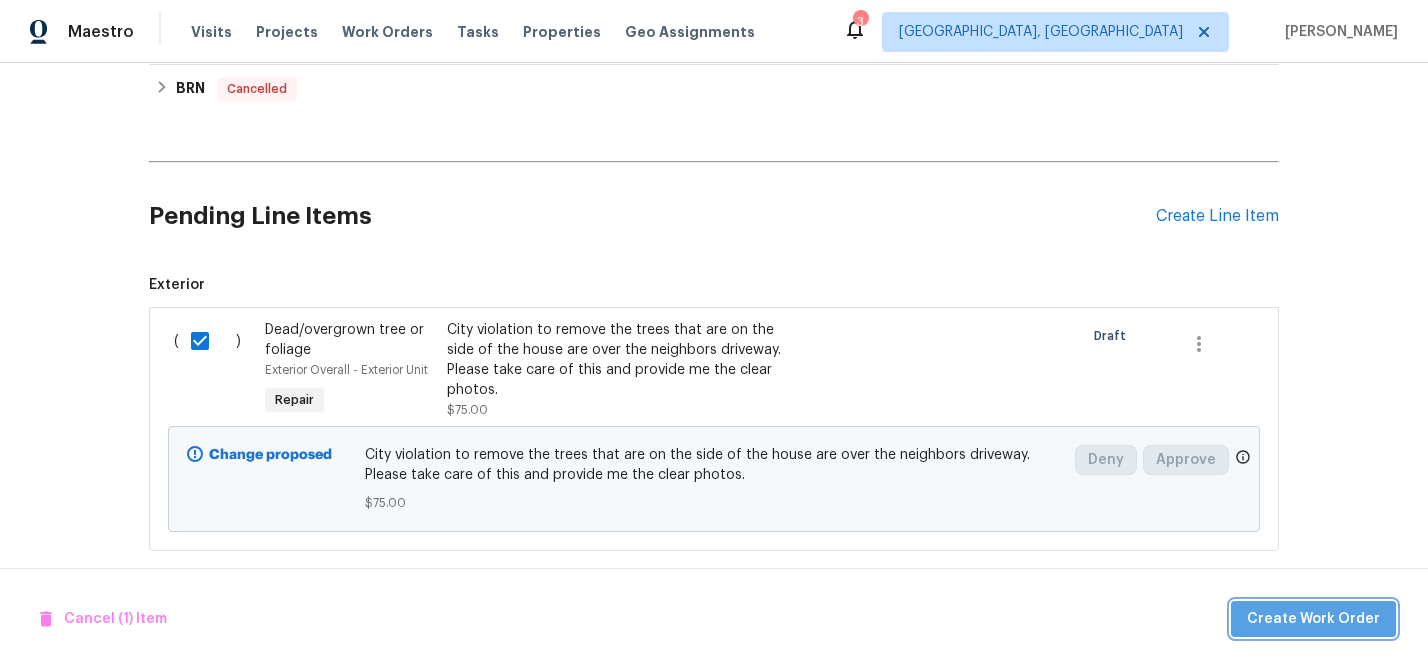 click on "Create Work Order" at bounding box center [1313, 619] 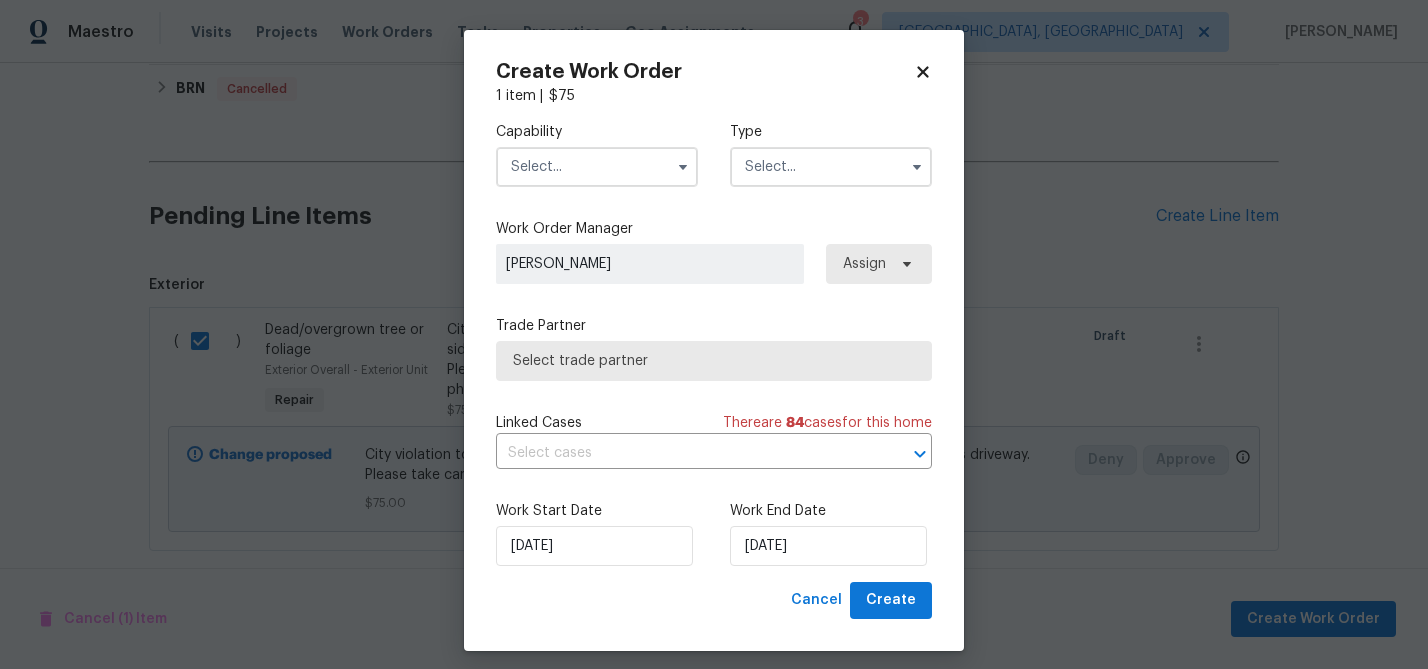 click at bounding box center (597, 167) 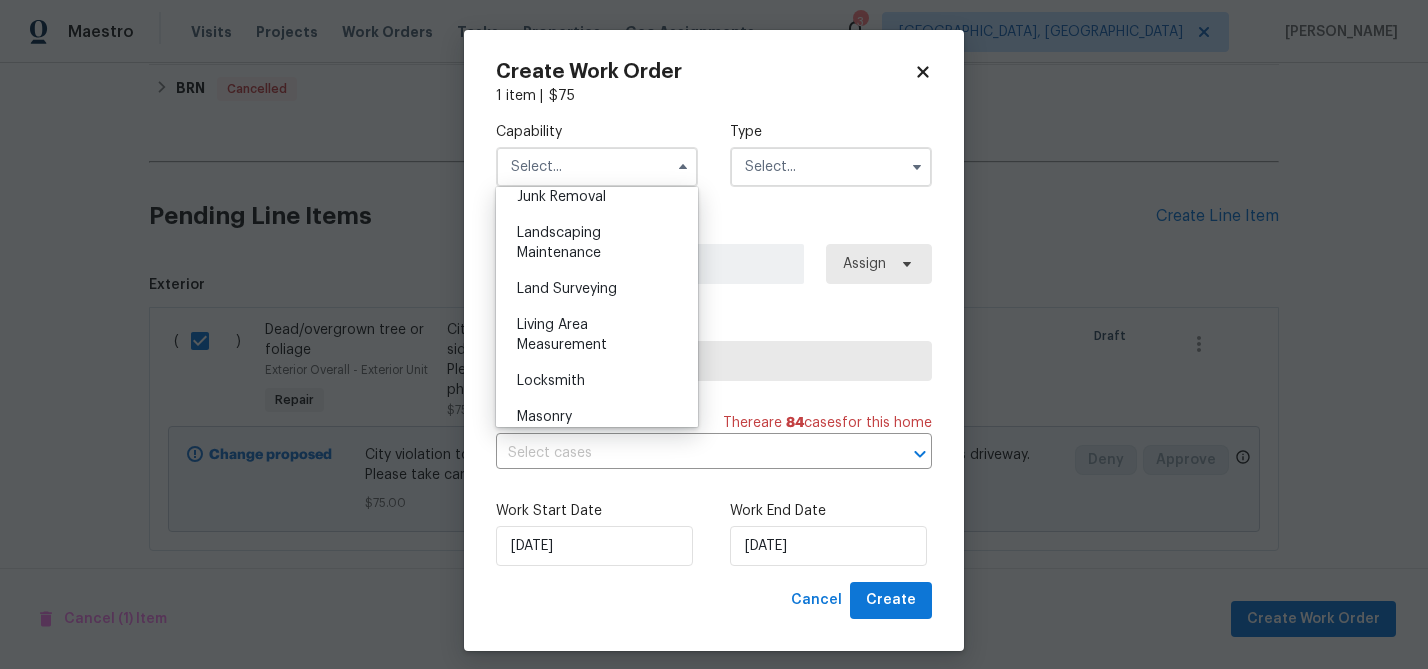 scroll, scrollTop: 1225, scrollLeft: 0, axis: vertical 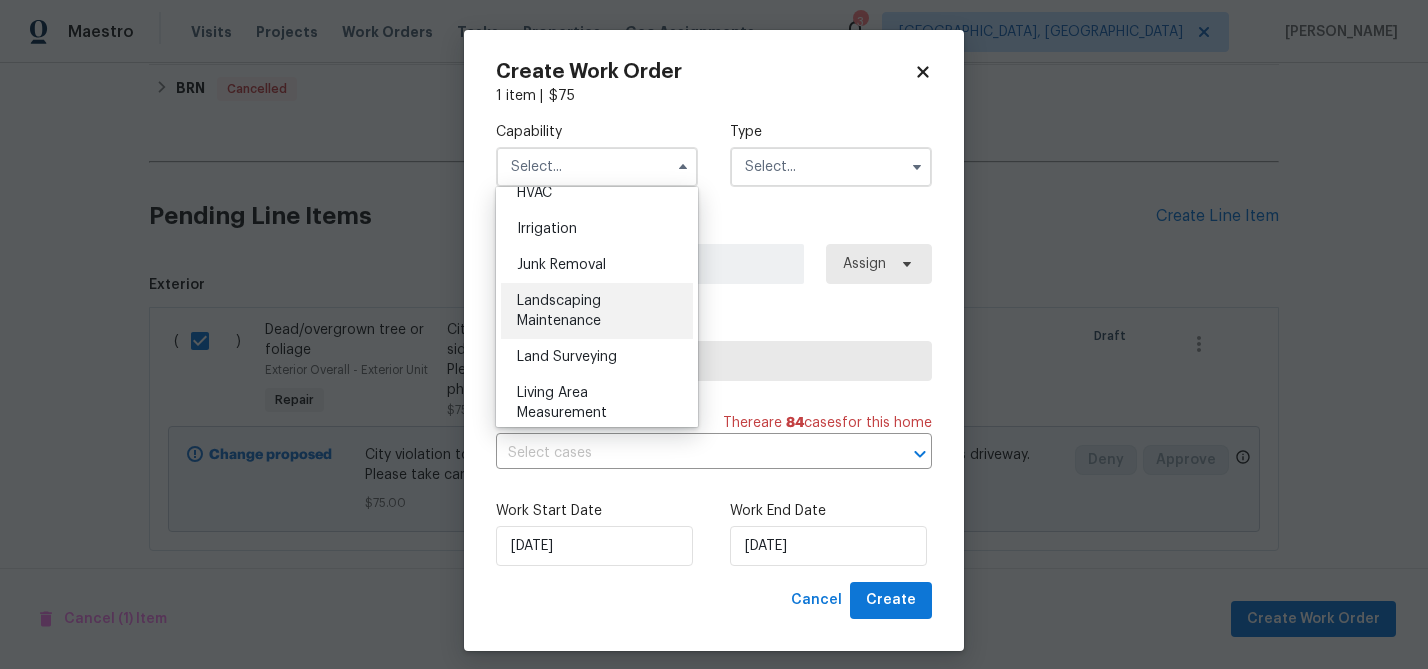 click on "Landscaping Maintenance" at bounding box center [597, 311] 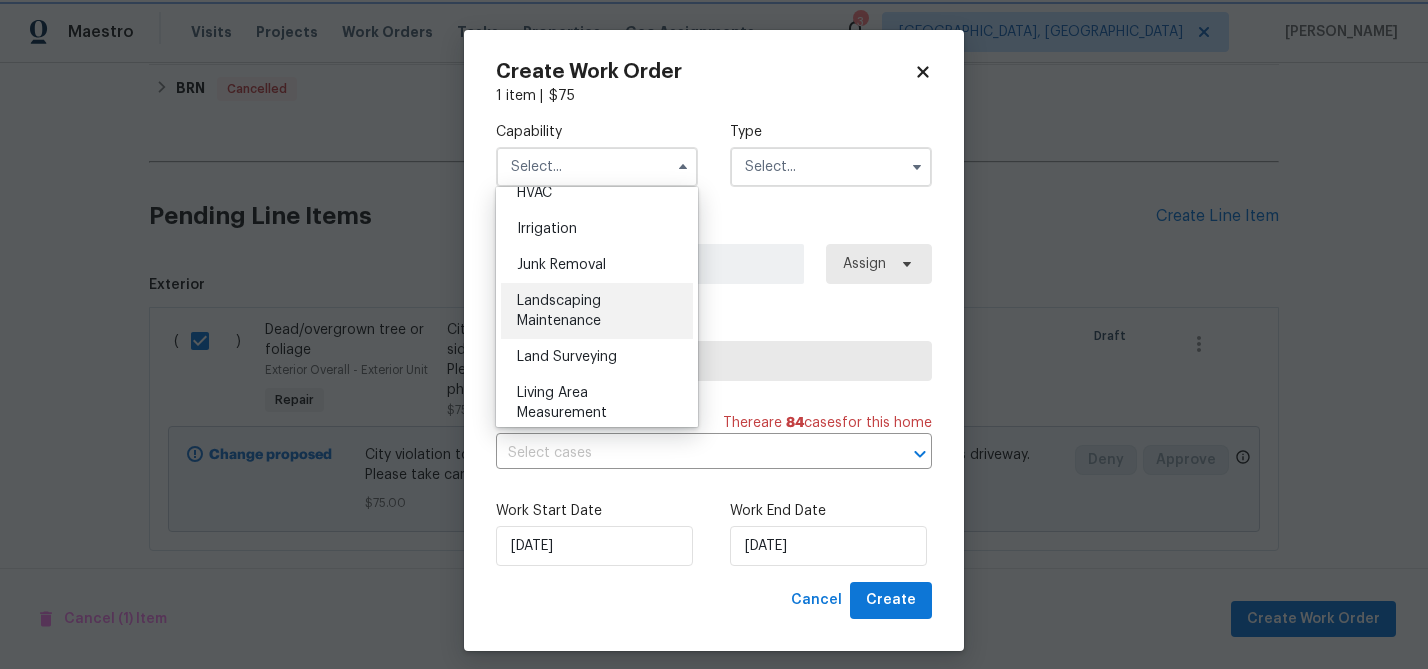 type on "Landscaping Maintenance" 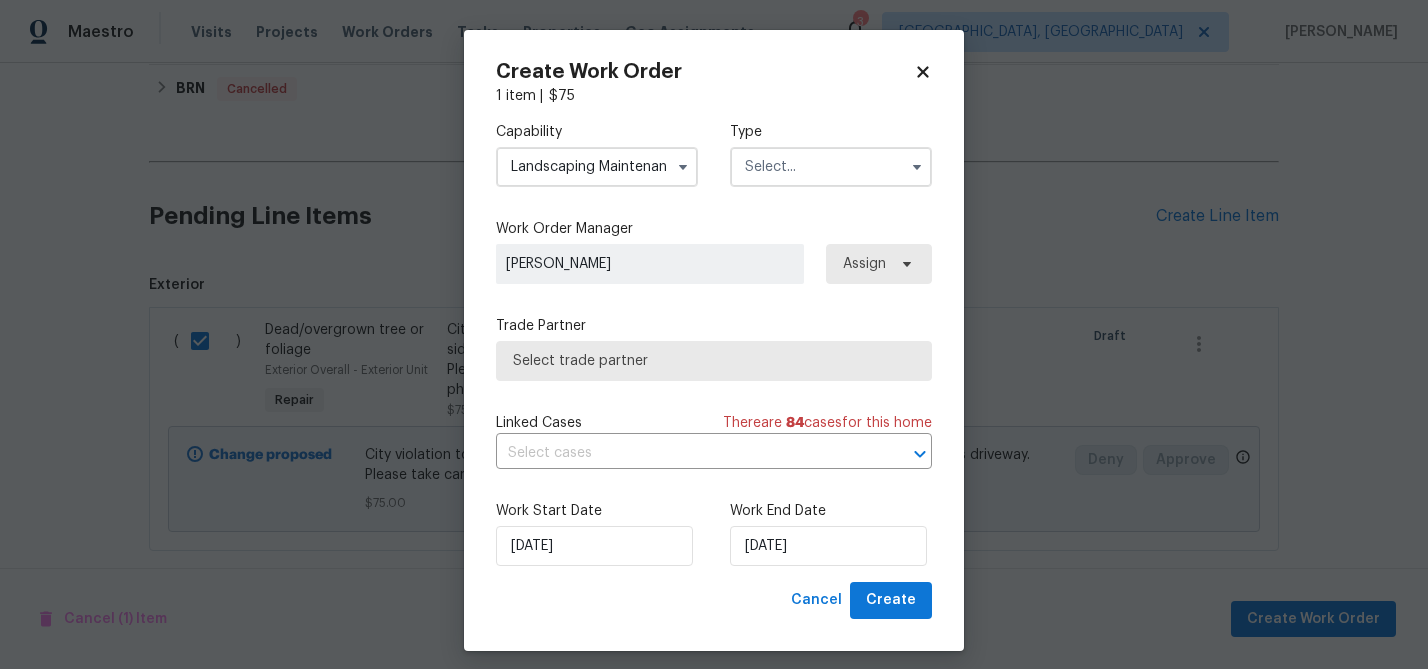 click at bounding box center [831, 167] 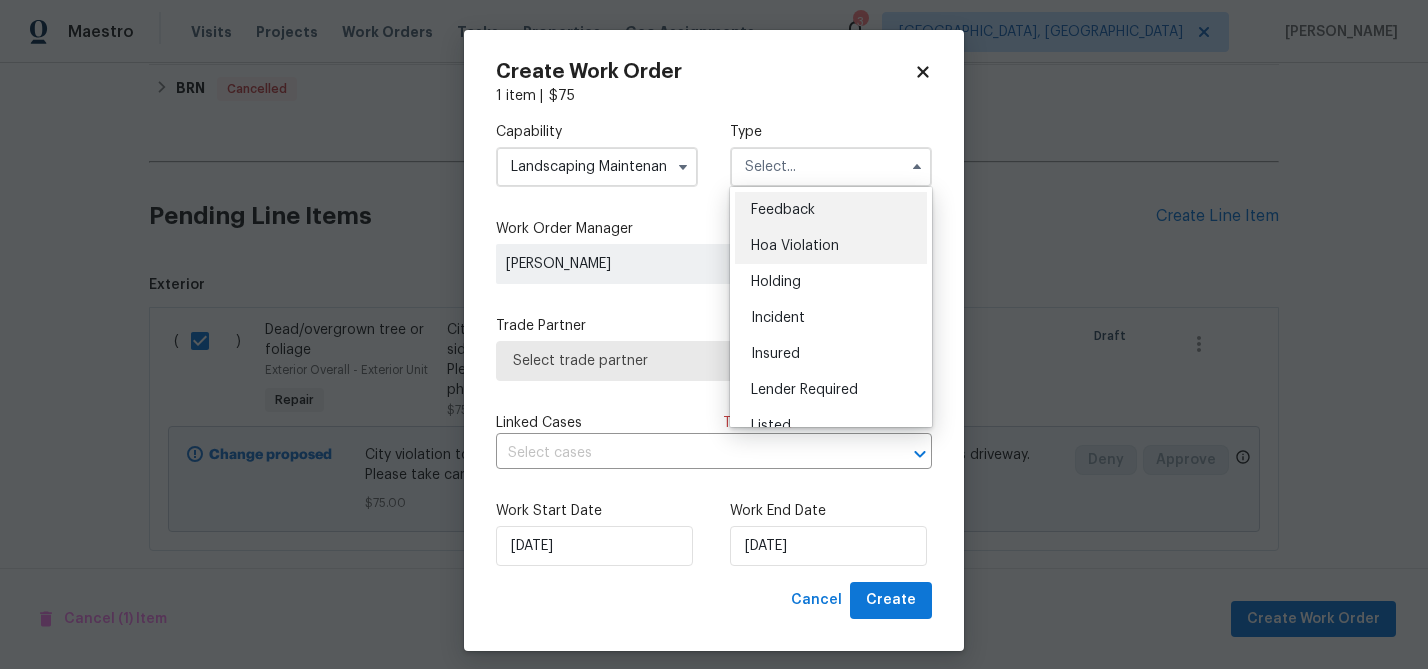 click on "Hoa Violation" at bounding box center (831, 246) 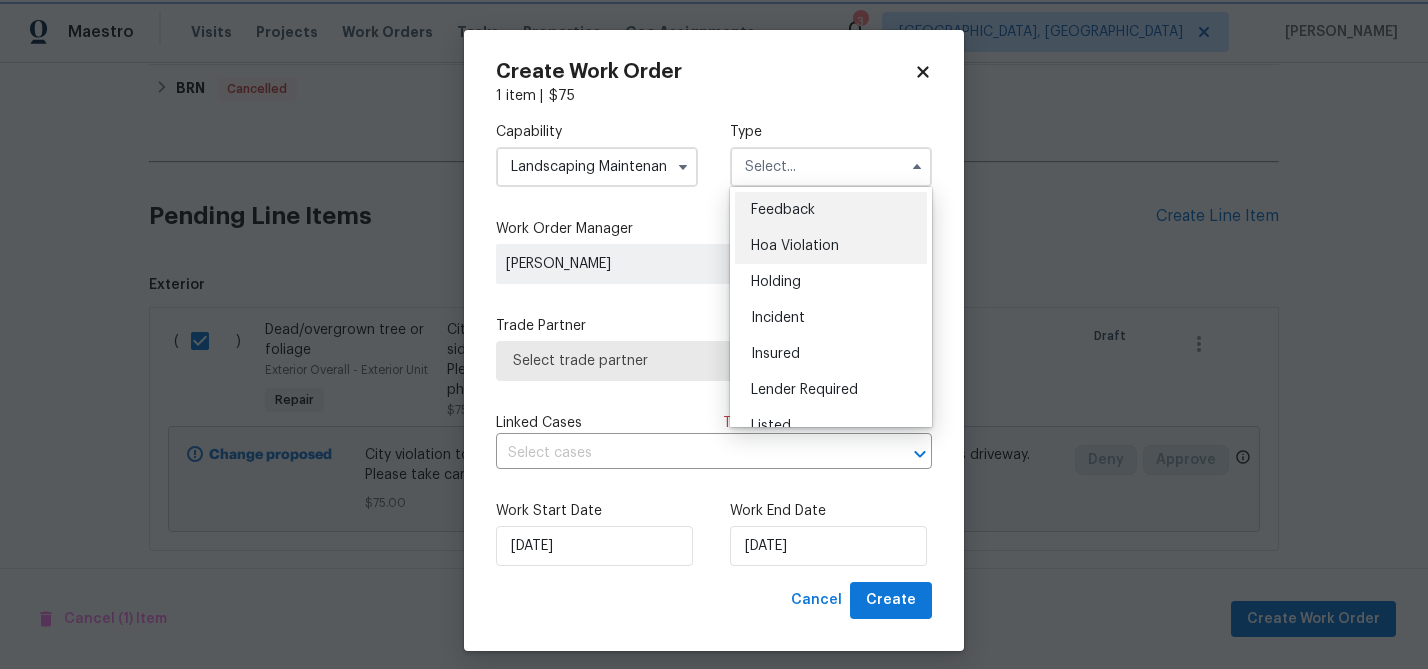 type on "Hoa Violation" 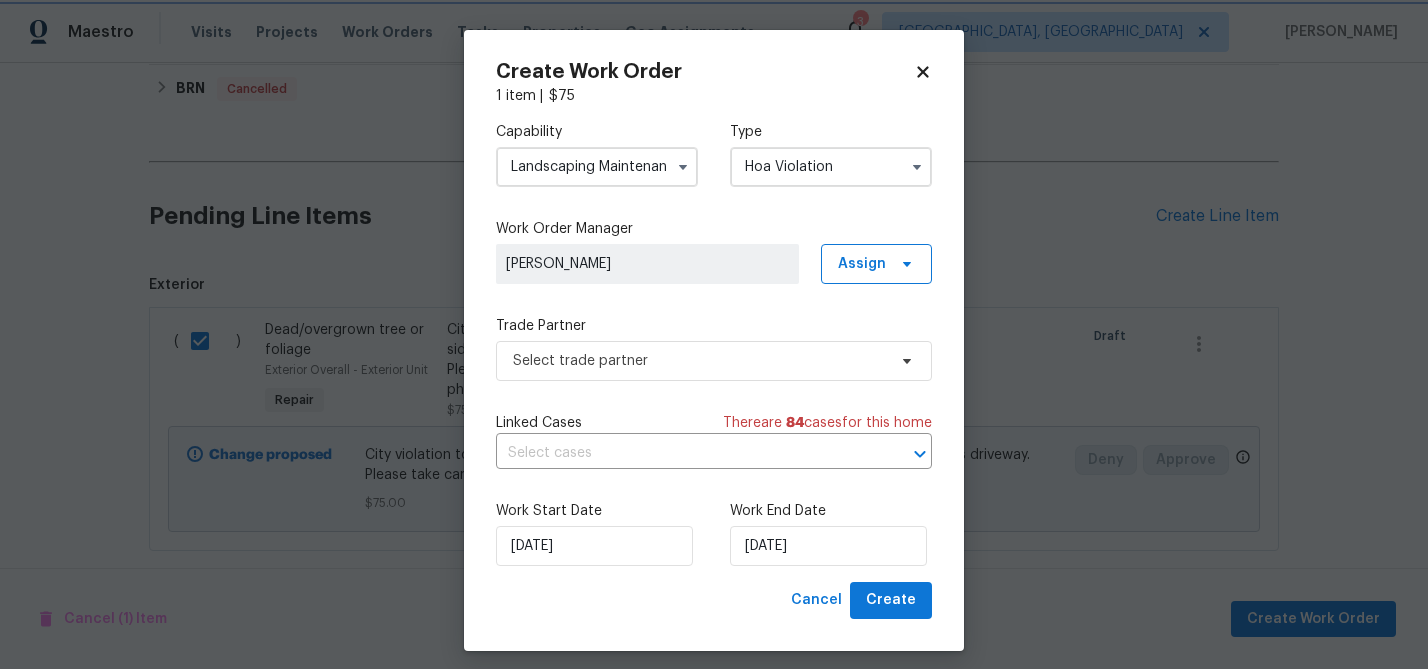 scroll, scrollTop: 12, scrollLeft: 0, axis: vertical 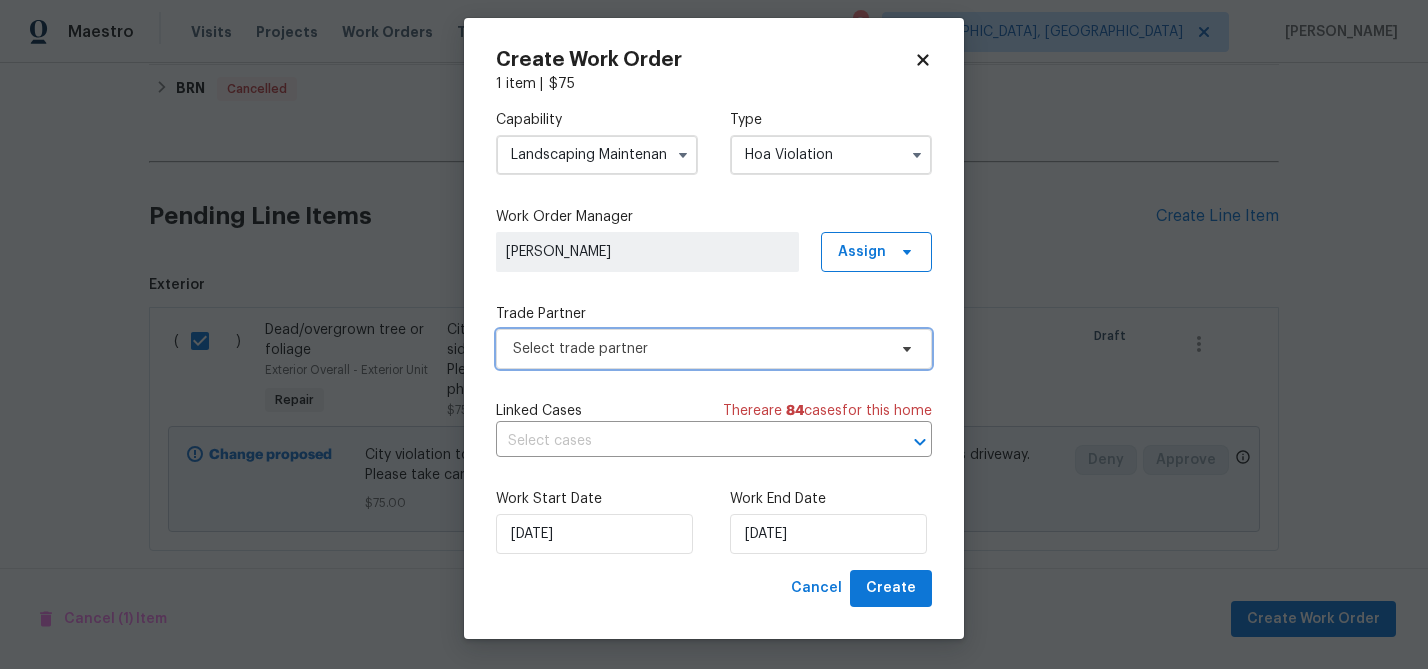 click on "Select trade partner" at bounding box center (714, 349) 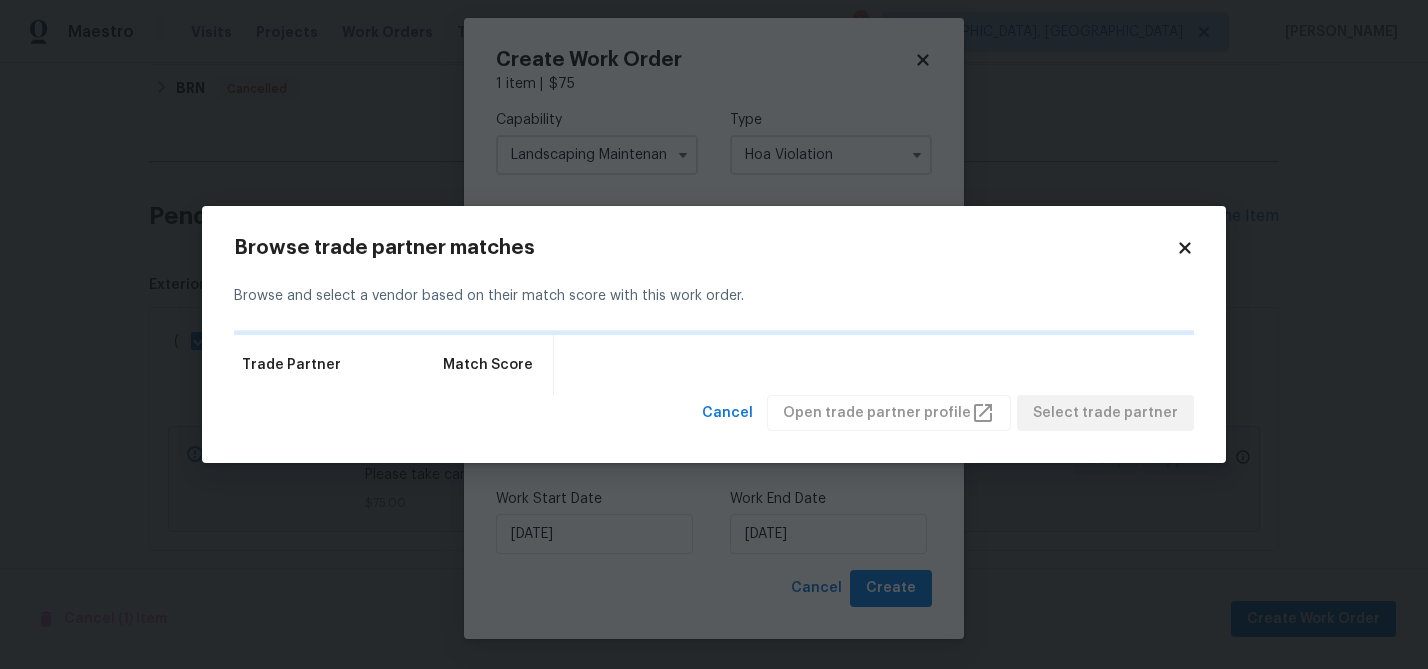 click on "Browse and select a vendor based on their match score with this work order." at bounding box center (714, 296) 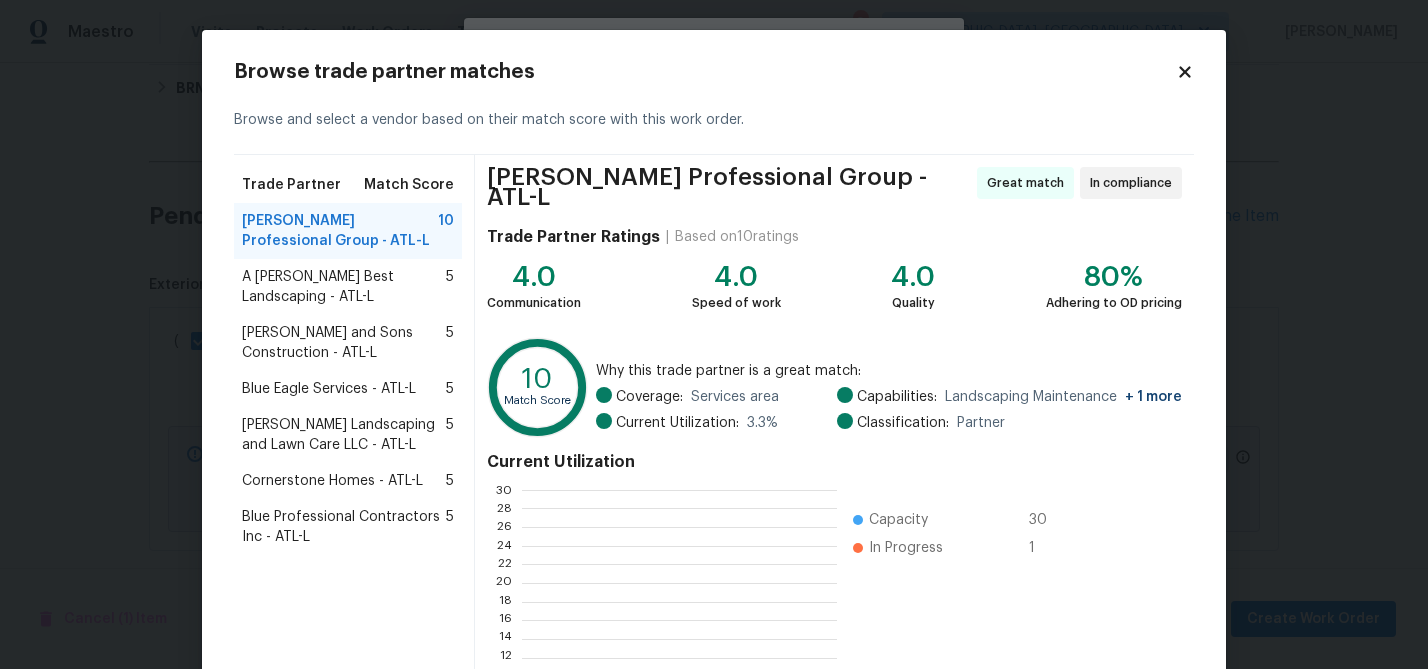 scroll, scrollTop: 2, scrollLeft: 2, axis: both 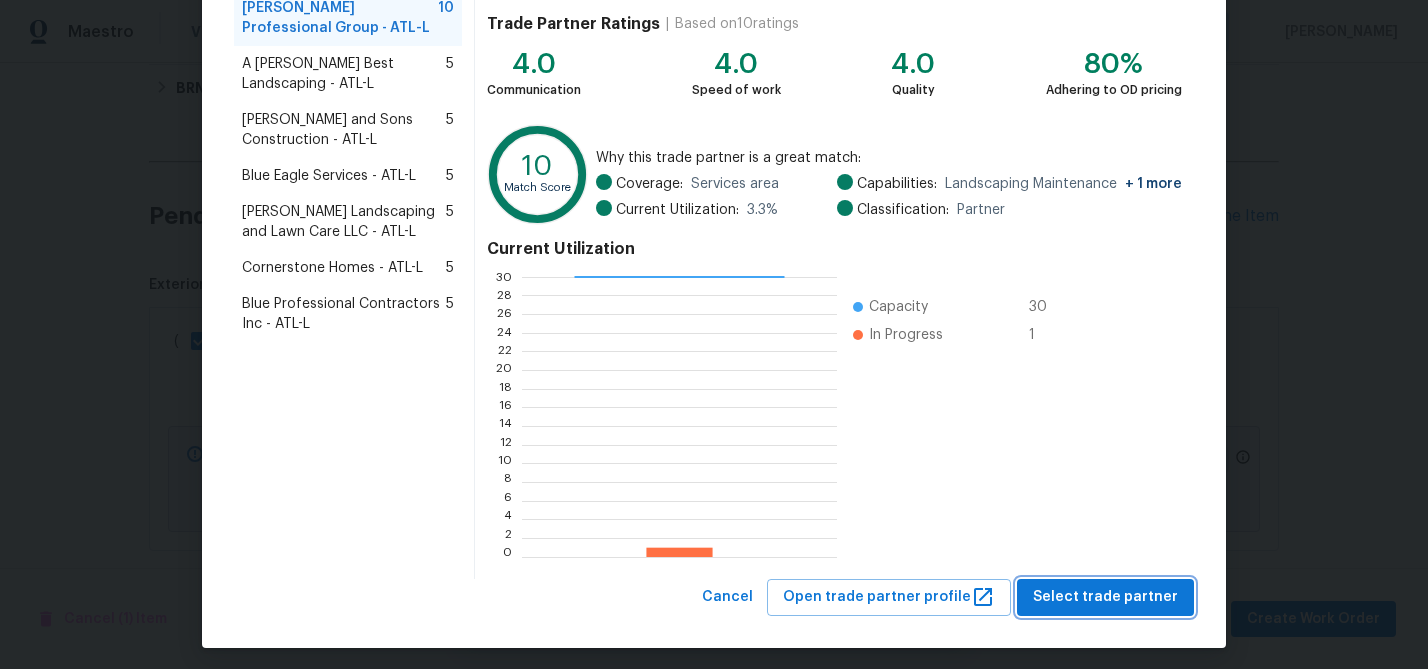 click on "Select trade partner" at bounding box center (1105, 597) 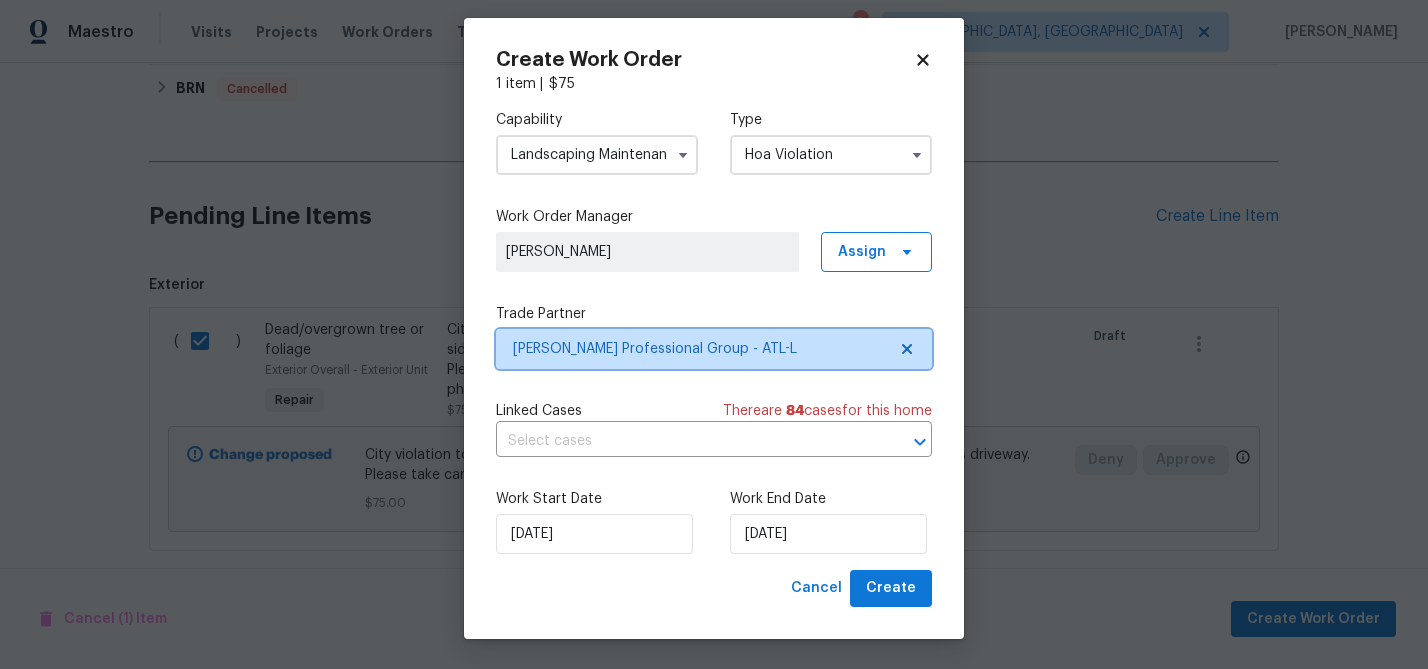 scroll, scrollTop: 0, scrollLeft: 0, axis: both 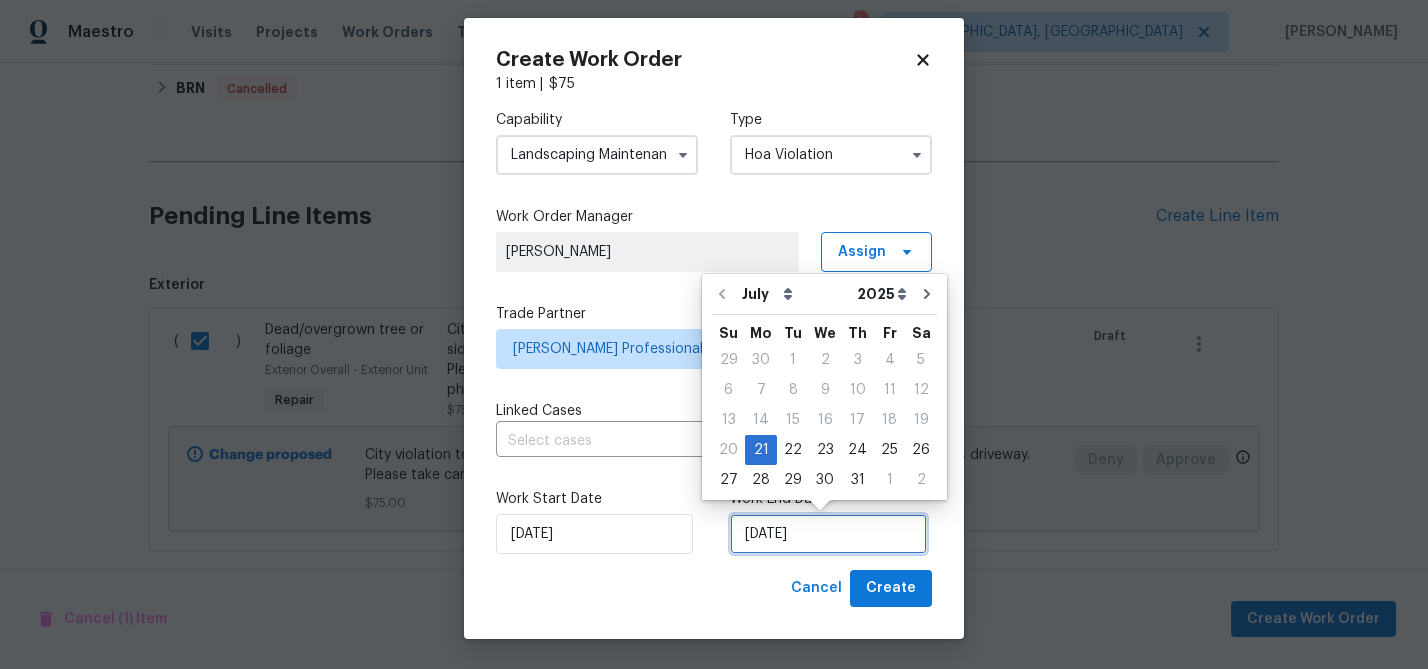 click on "21/07/2025" at bounding box center [828, 534] 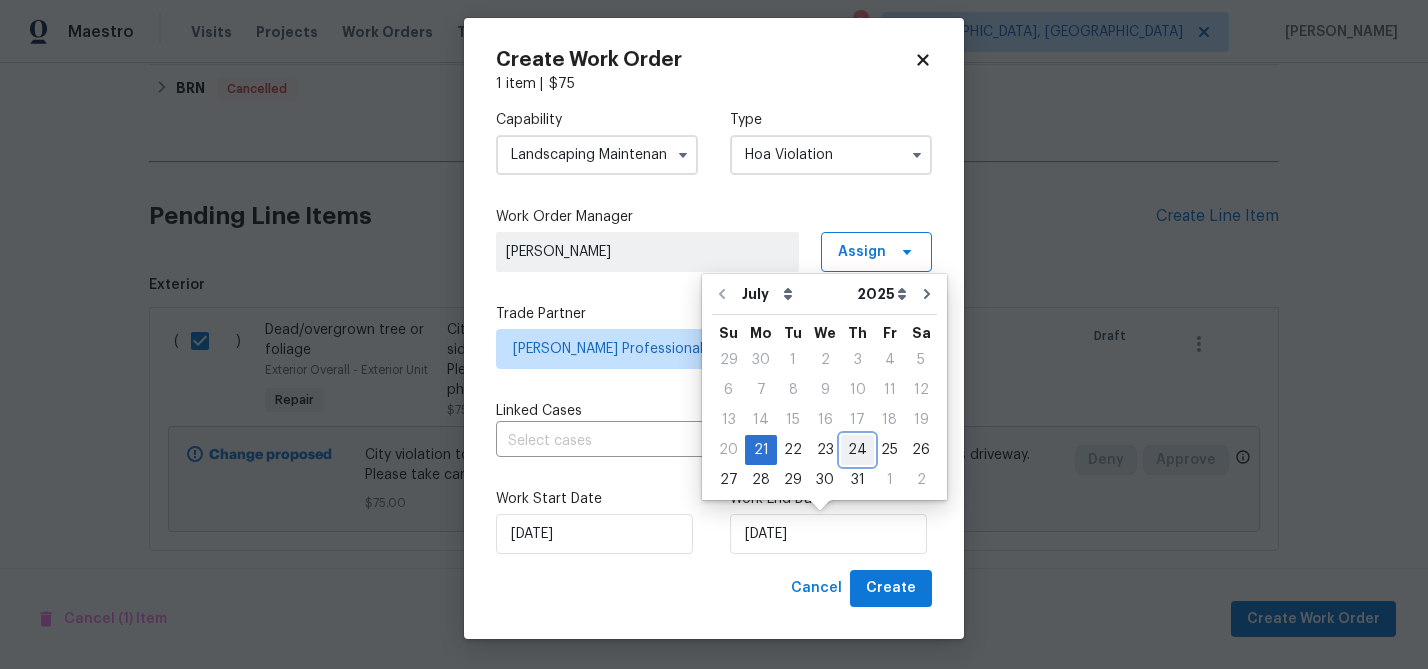 click on "24" at bounding box center [857, 450] 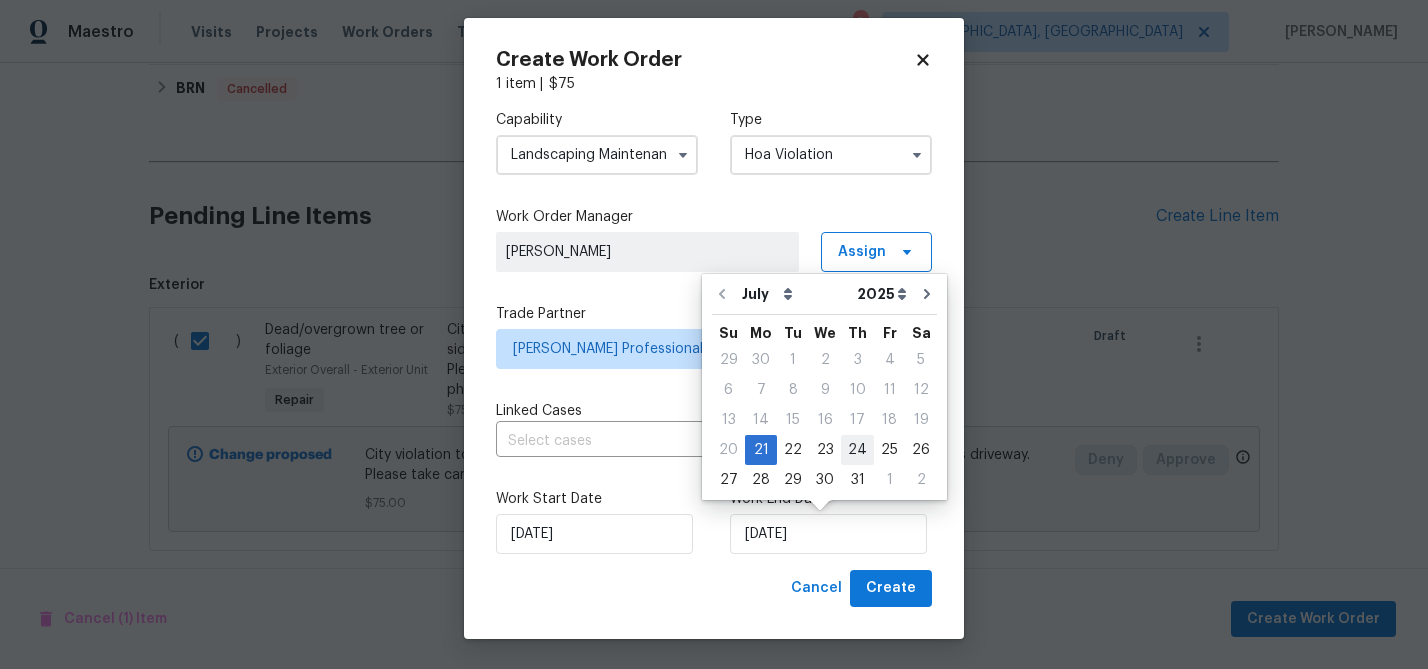 type on "24/07/2025" 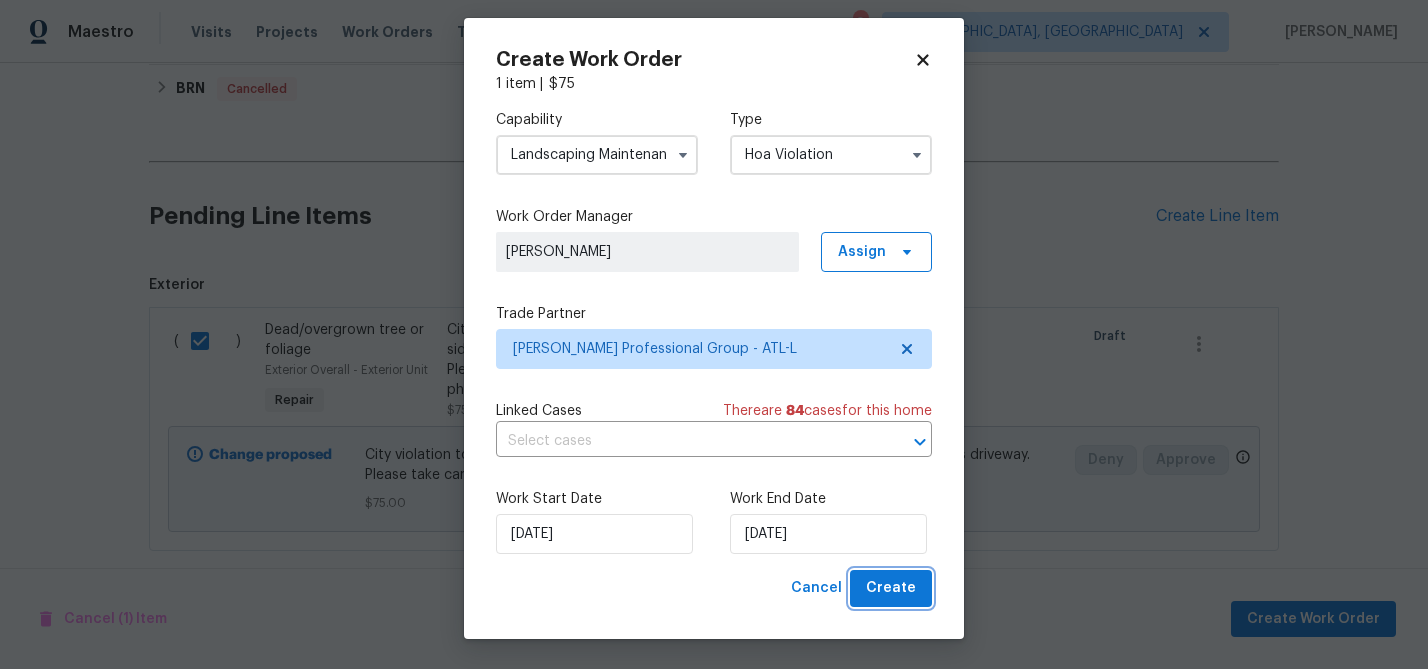 click on "Create" at bounding box center (891, 588) 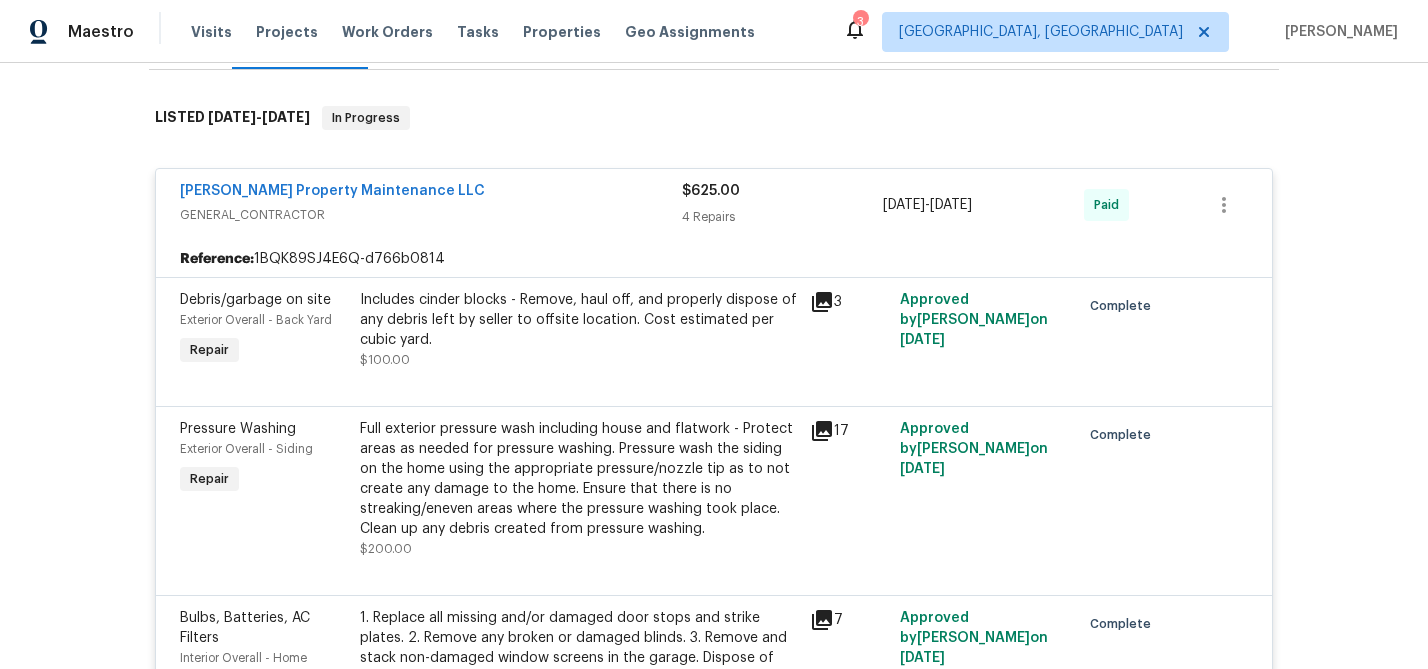 scroll, scrollTop: 0, scrollLeft: 0, axis: both 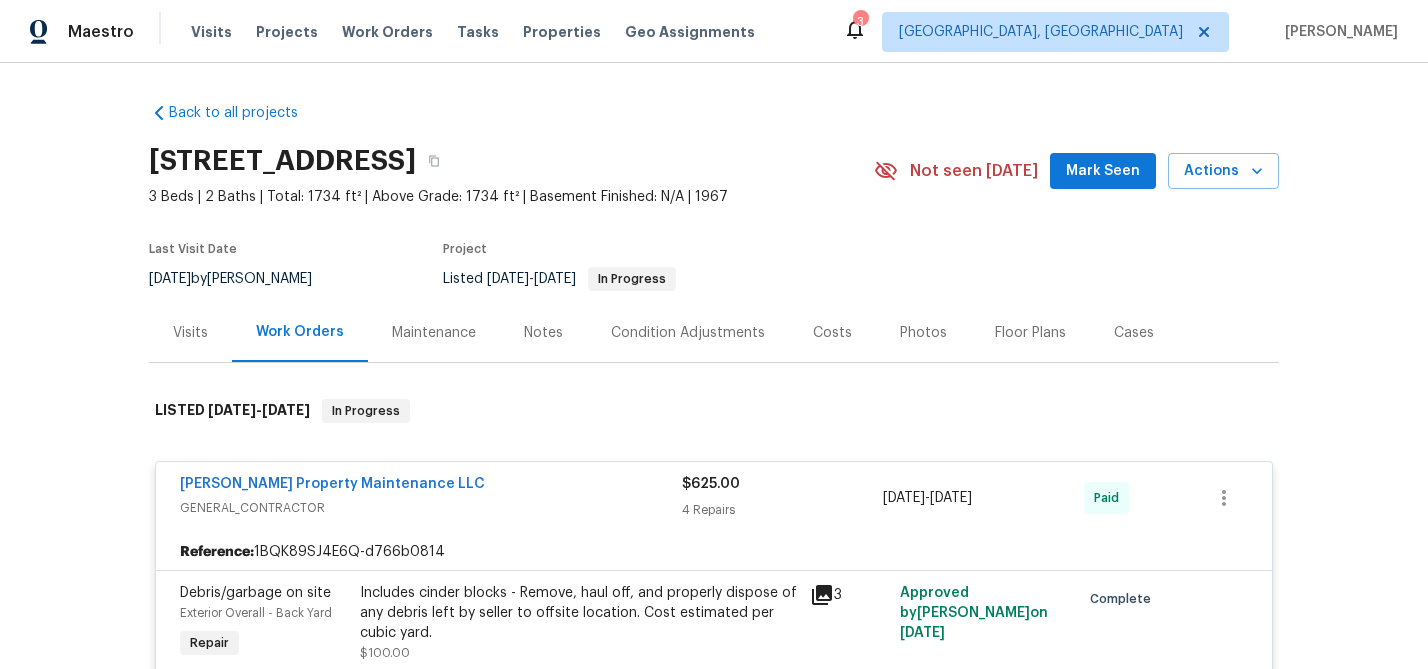 click on "Glen Property Maintenance LLC GENERAL_CONTRACTOR $625.00 4 Repairs 6/20/2025  -  6/24/2025 Paid" at bounding box center (714, 498) 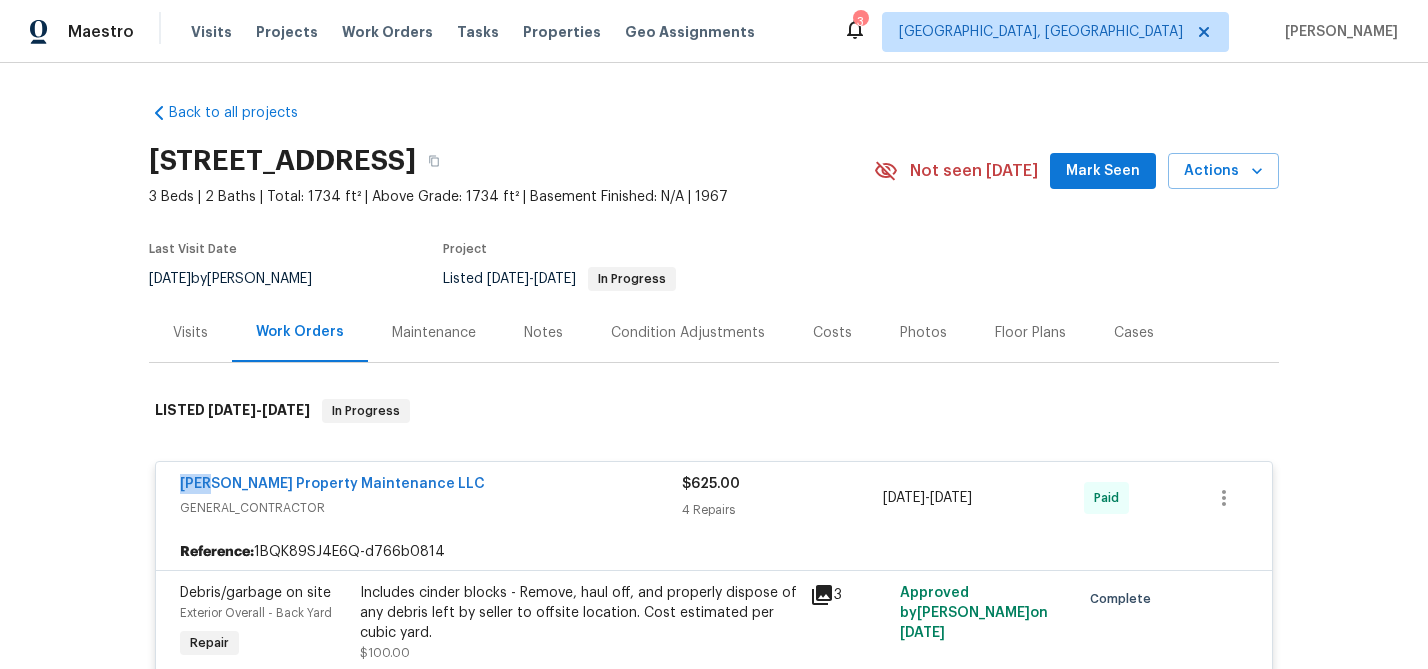 click on "Glen Property Maintenance LLC GENERAL_CONTRACTOR $625.00 4 Repairs 6/20/2025  -  6/24/2025 Paid" at bounding box center (714, 498) 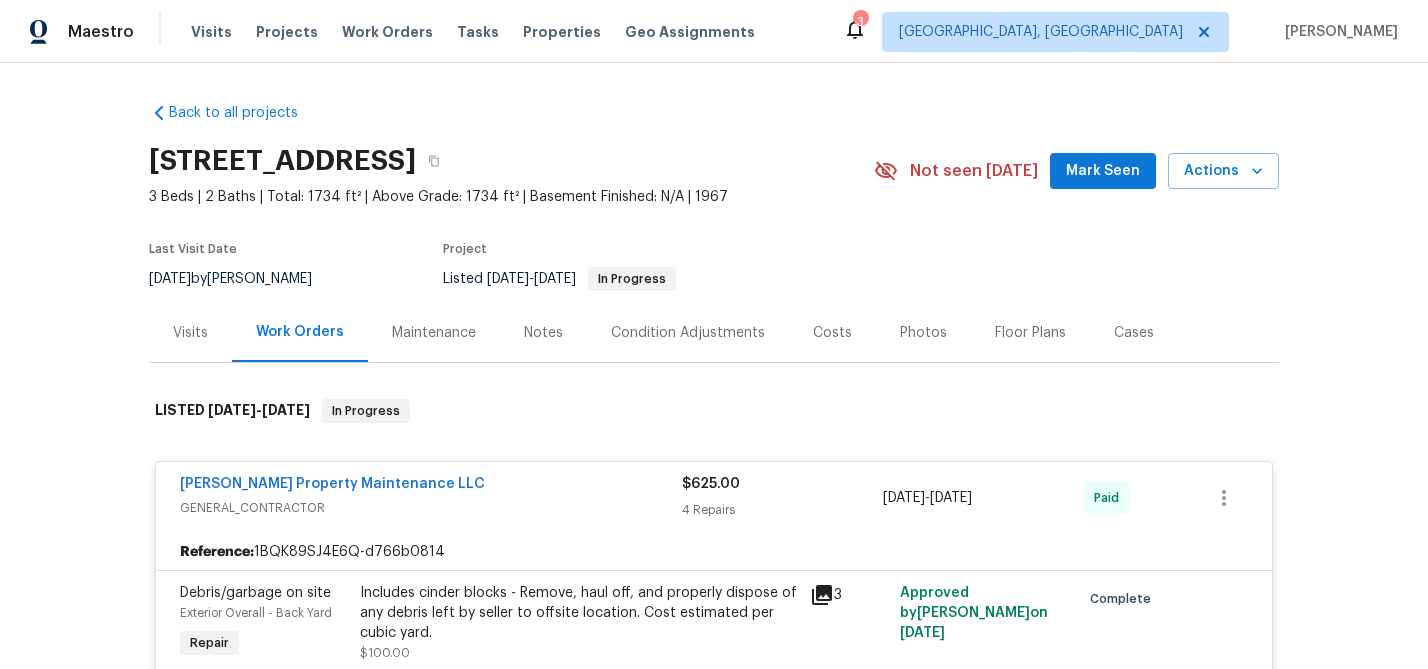 click on "GENERAL_CONTRACTOR" at bounding box center (431, 508) 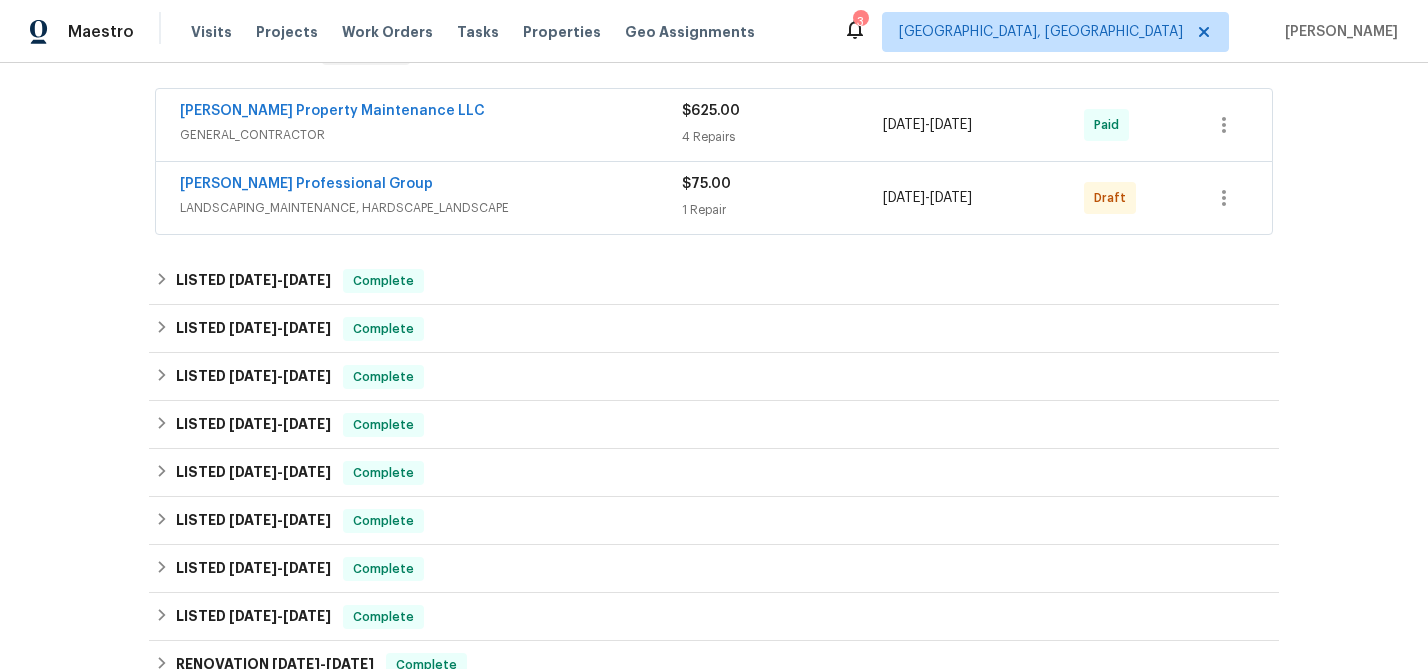 scroll, scrollTop: 349, scrollLeft: 0, axis: vertical 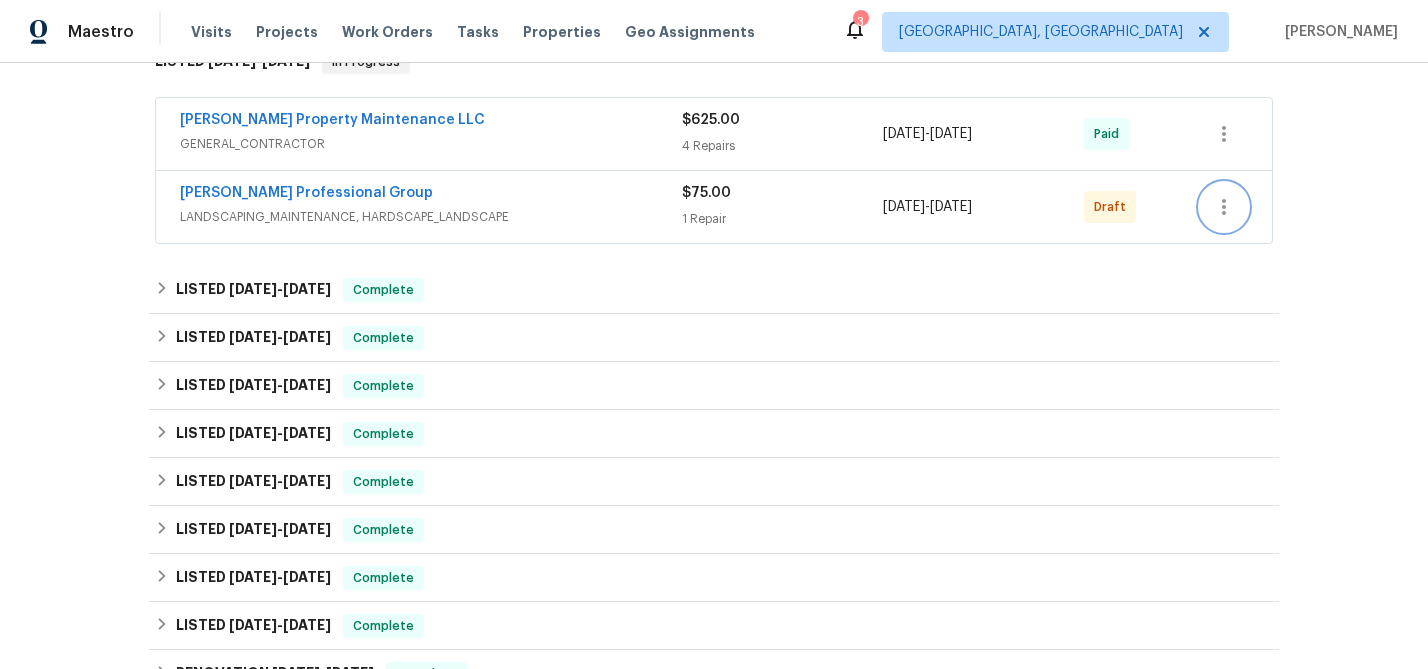 click 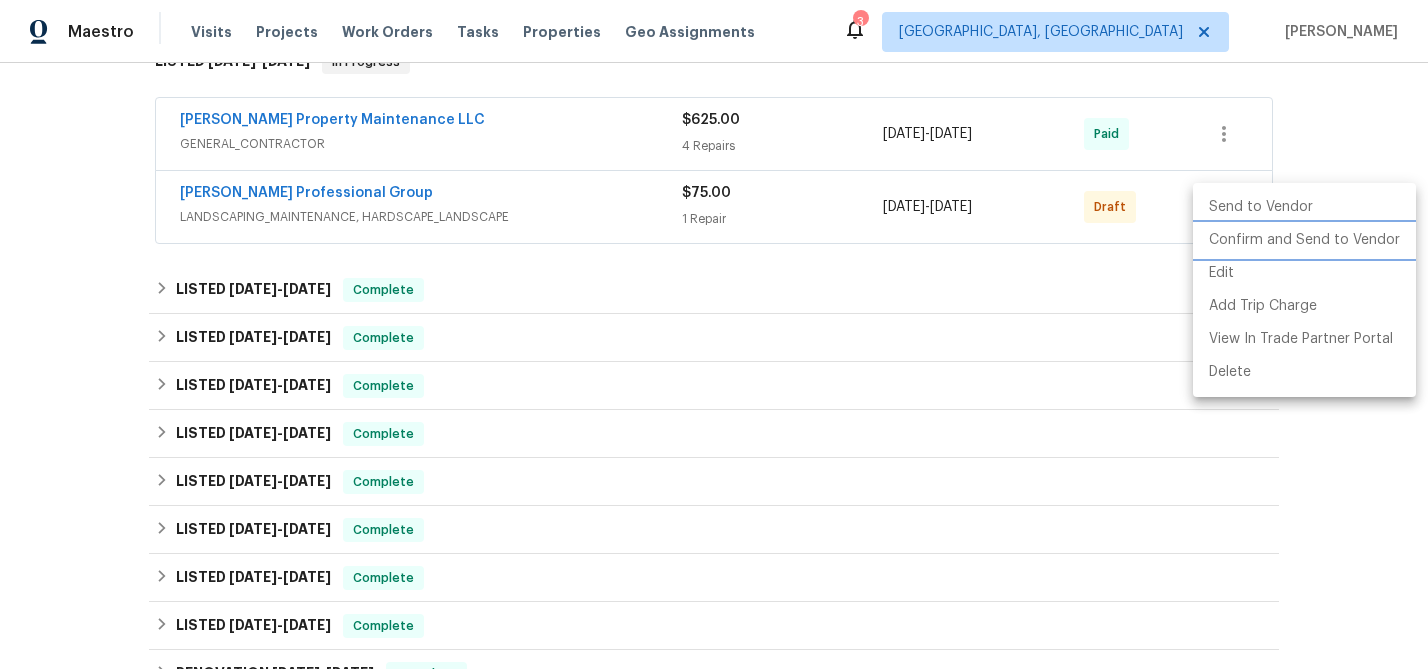 click on "Confirm and Send to Vendor" at bounding box center [1304, 240] 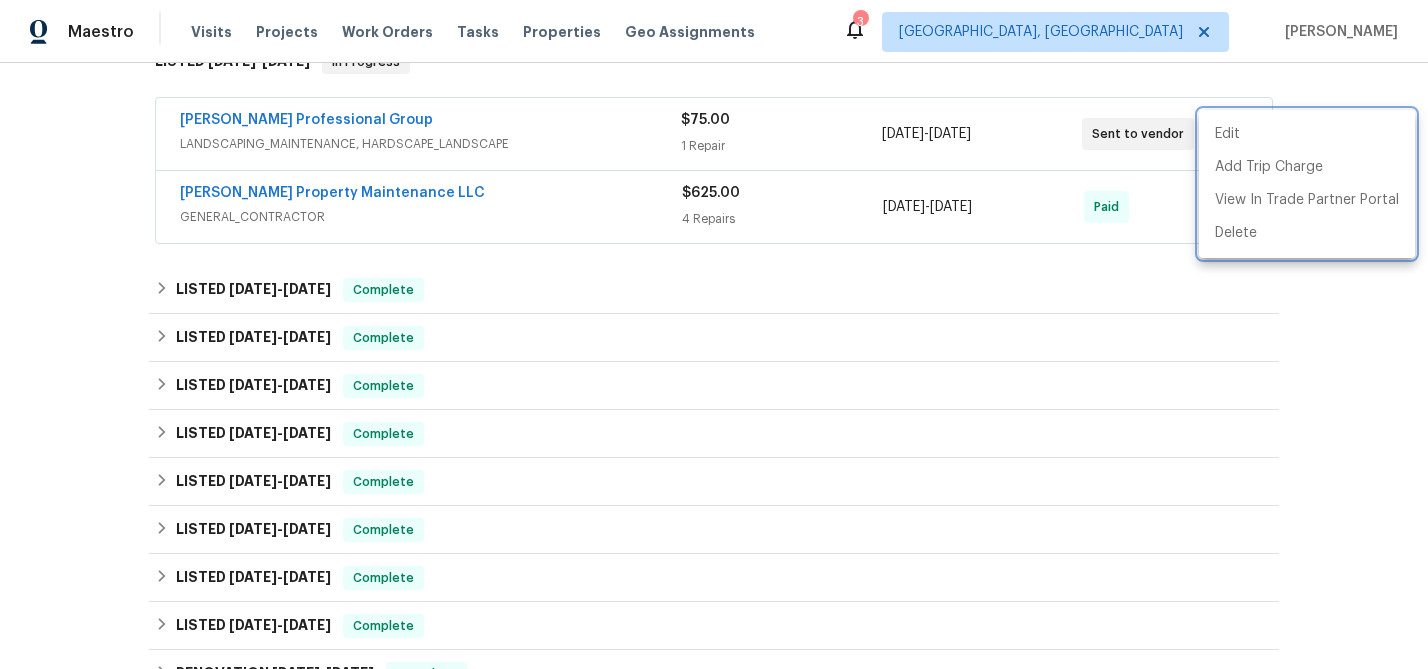 click at bounding box center [714, 334] 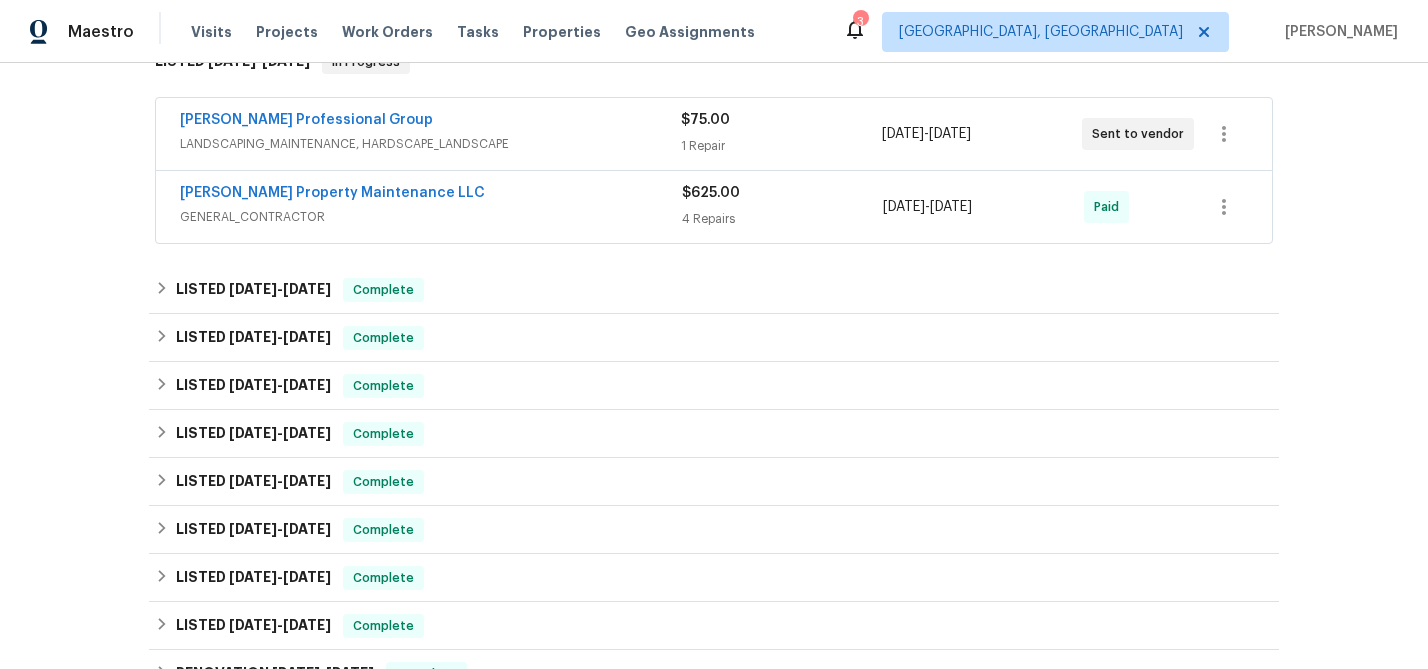 click on "Ramsey's Professional Group" at bounding box center (430, 122) 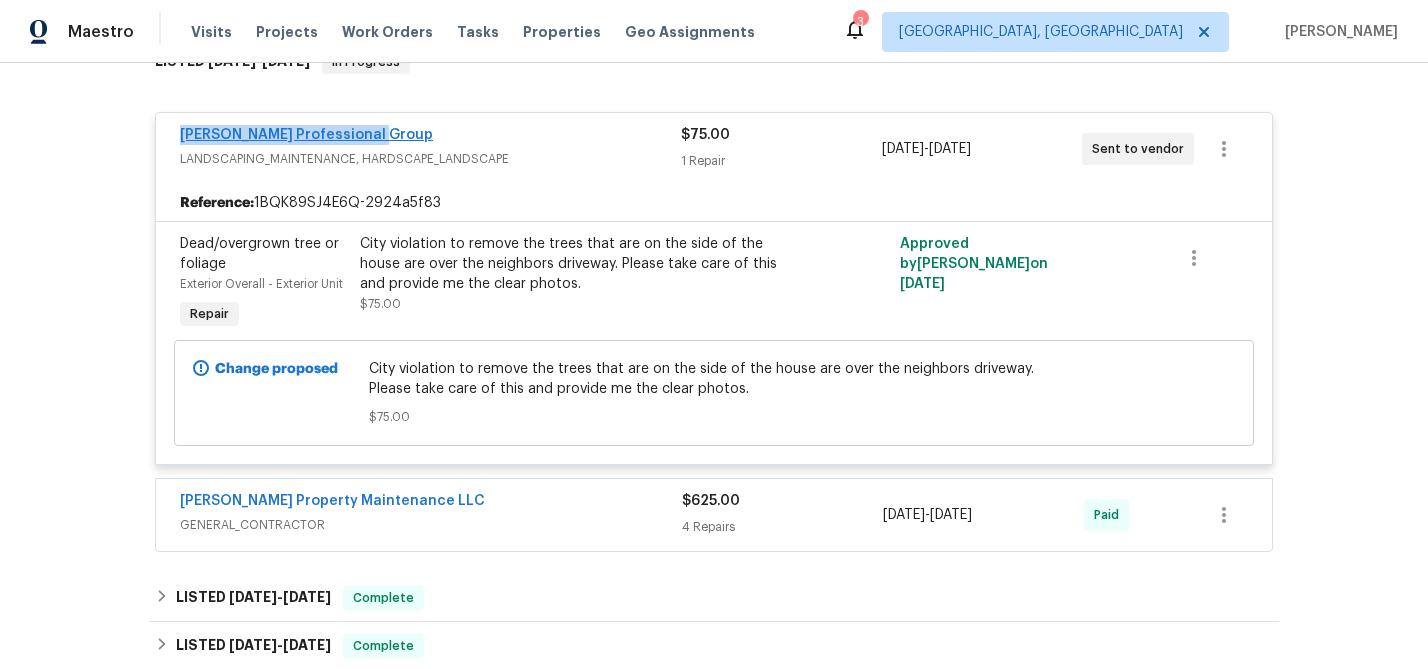 drag, startPoint x: 409, startPoint y: 128, endPoint x: 180, endPoint y: 131, distance: 229.01965 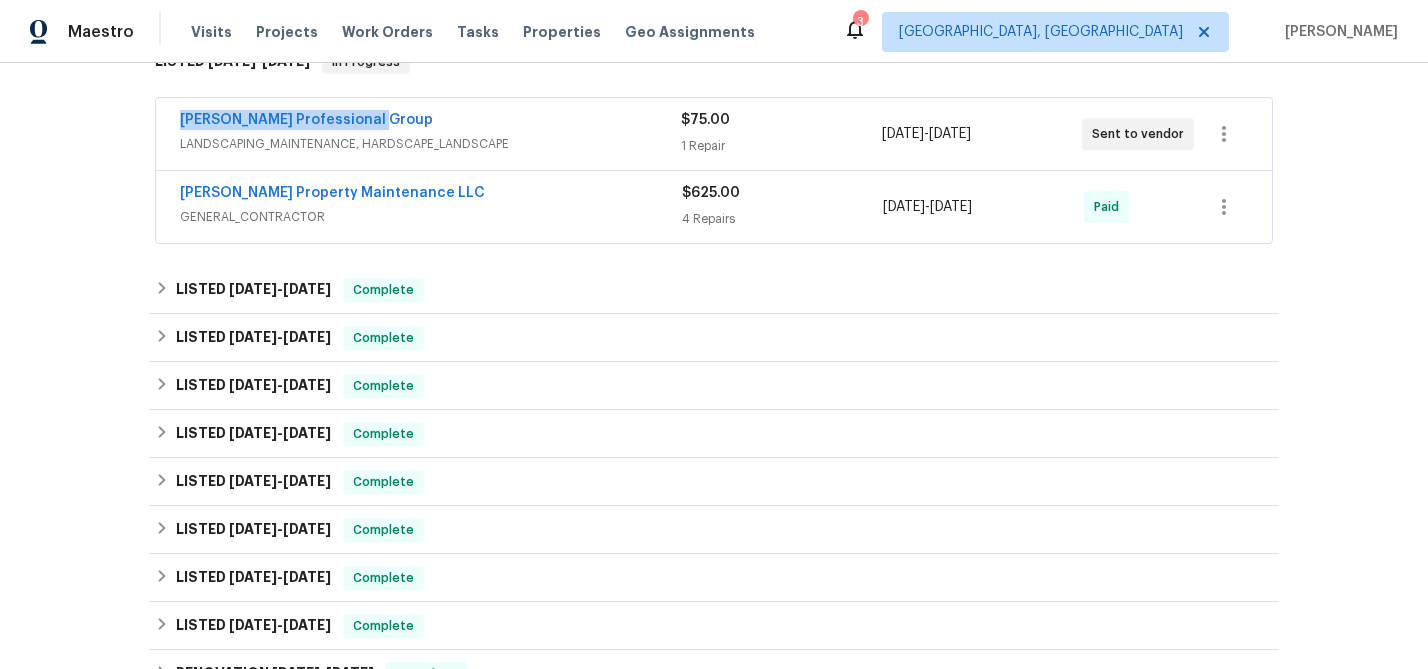 copy on "Ramsey's Professional Group" 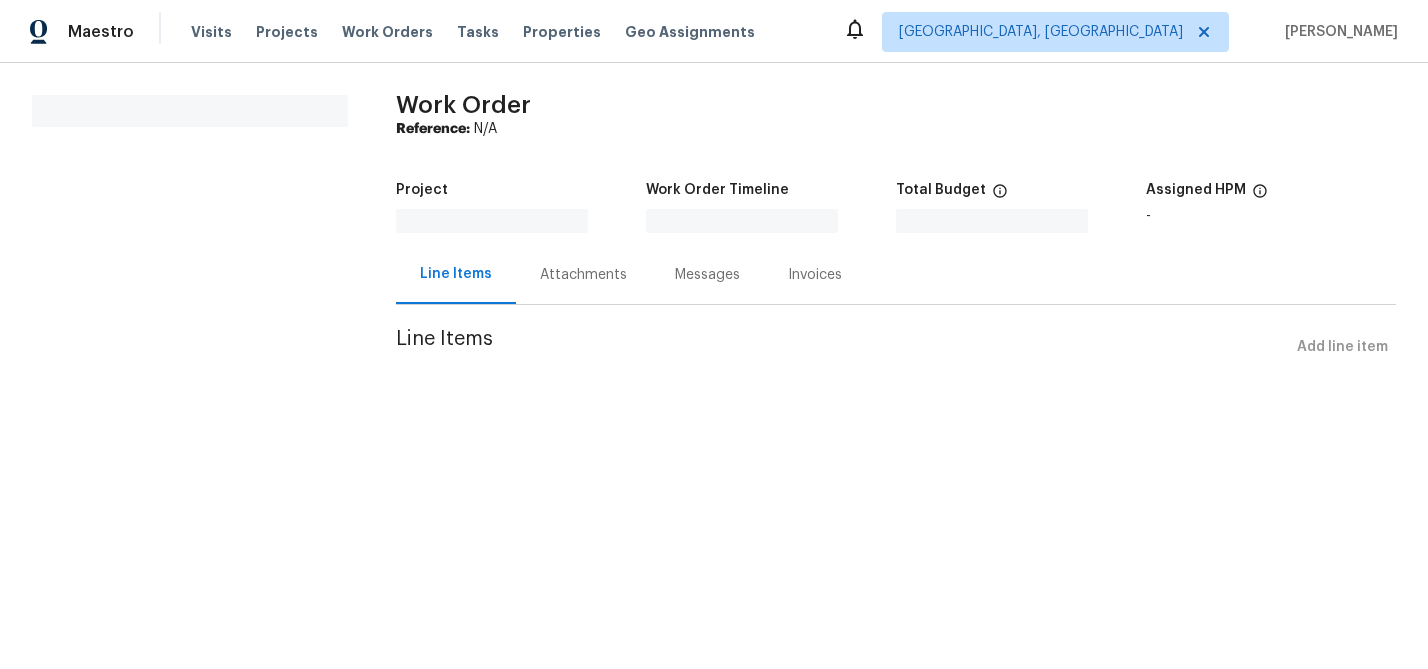 scroll, scrollTop: 0, scrollLeft: 0, axis: both 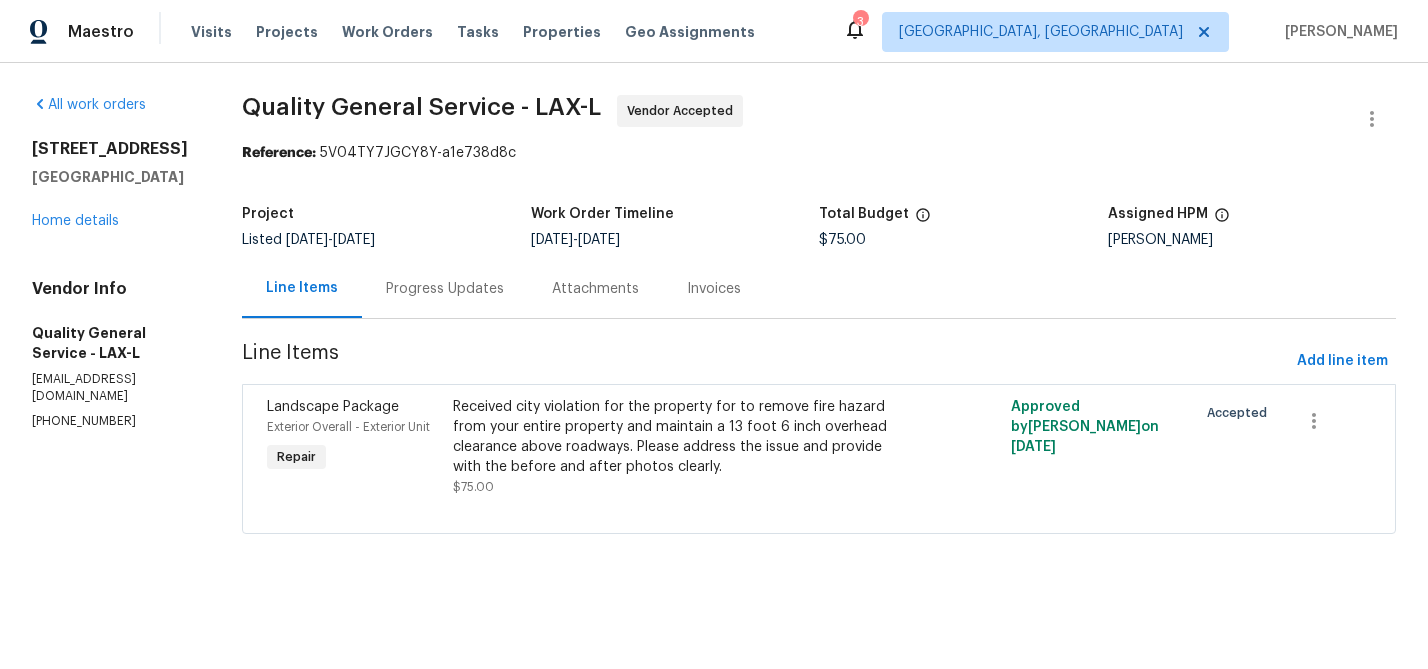 click on "Received city violation for the property for to remove fire hazard from your entire property and maintain a 13 foot 6 inch overhead clearance above roadways. Please address the issue and provide with the before and after photos clearly." at bounding box center (679, 437) 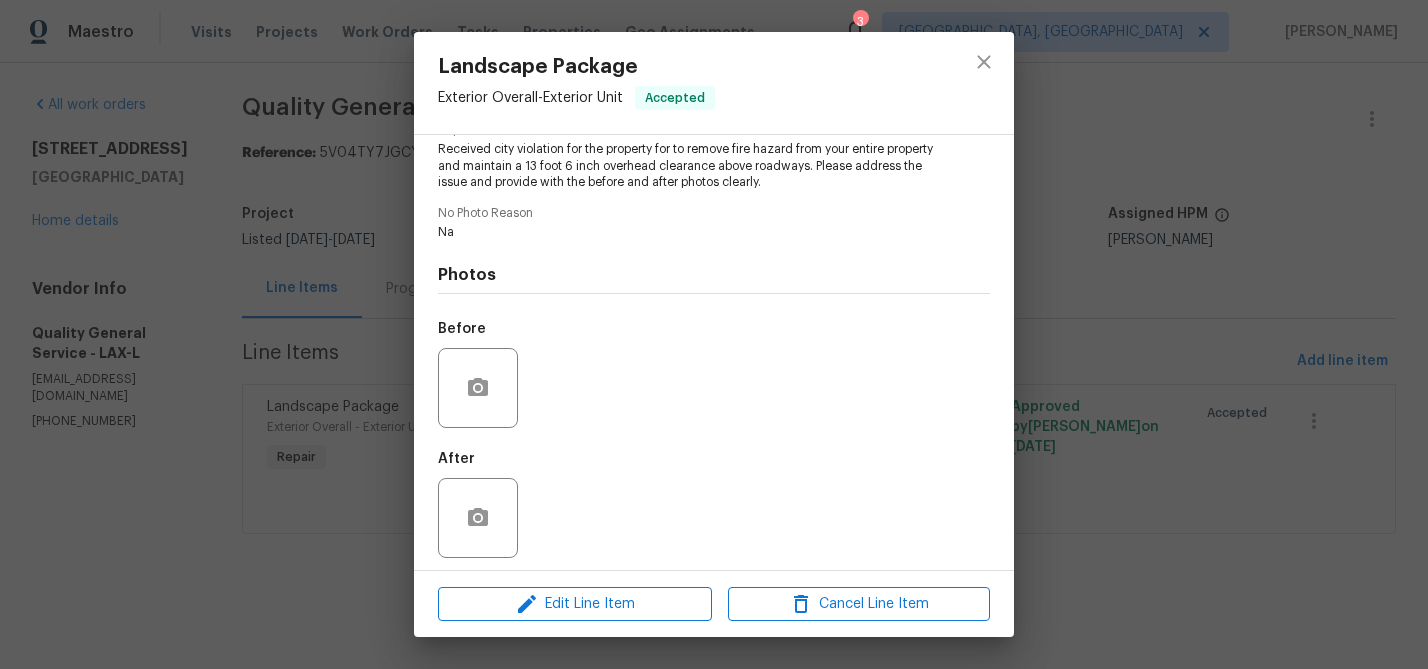 scroll, scrollTop: 235, scrollLeft: 0, axis: vertical 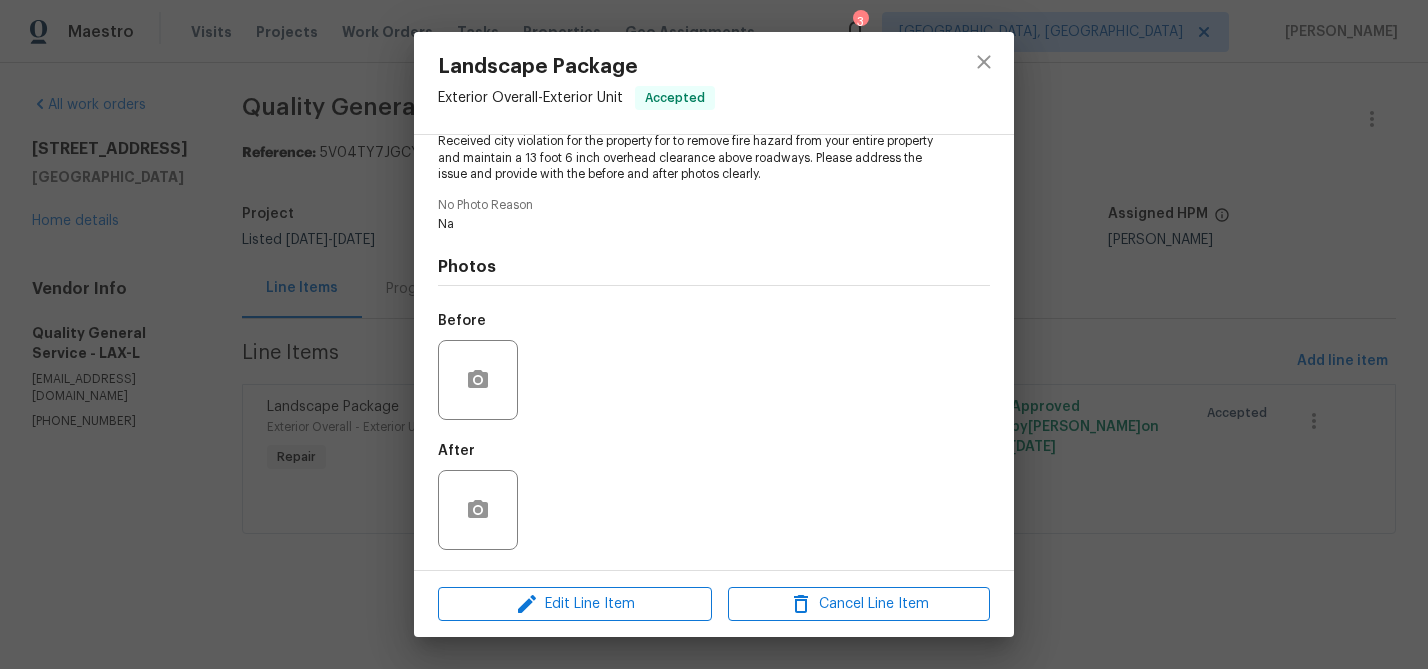 click on "Landscape Package Exterior Overall  -  Exterior Unit Accepted Vendor Quality General Service Account Category Repairs Cost $75 x 1 count $75 Labor $0 Total $75 Repairs needed Received city violation for the property for to remove fire hazard from your entire property and maintain a 13 foot 6 inch overhead clearance above roadways. Please address the issue and provide with the before and after photos clearly. No Photo Reason Na Photos Before After  Edit Line Item  Cancel Line Item" at bounding box center (714, 334) 